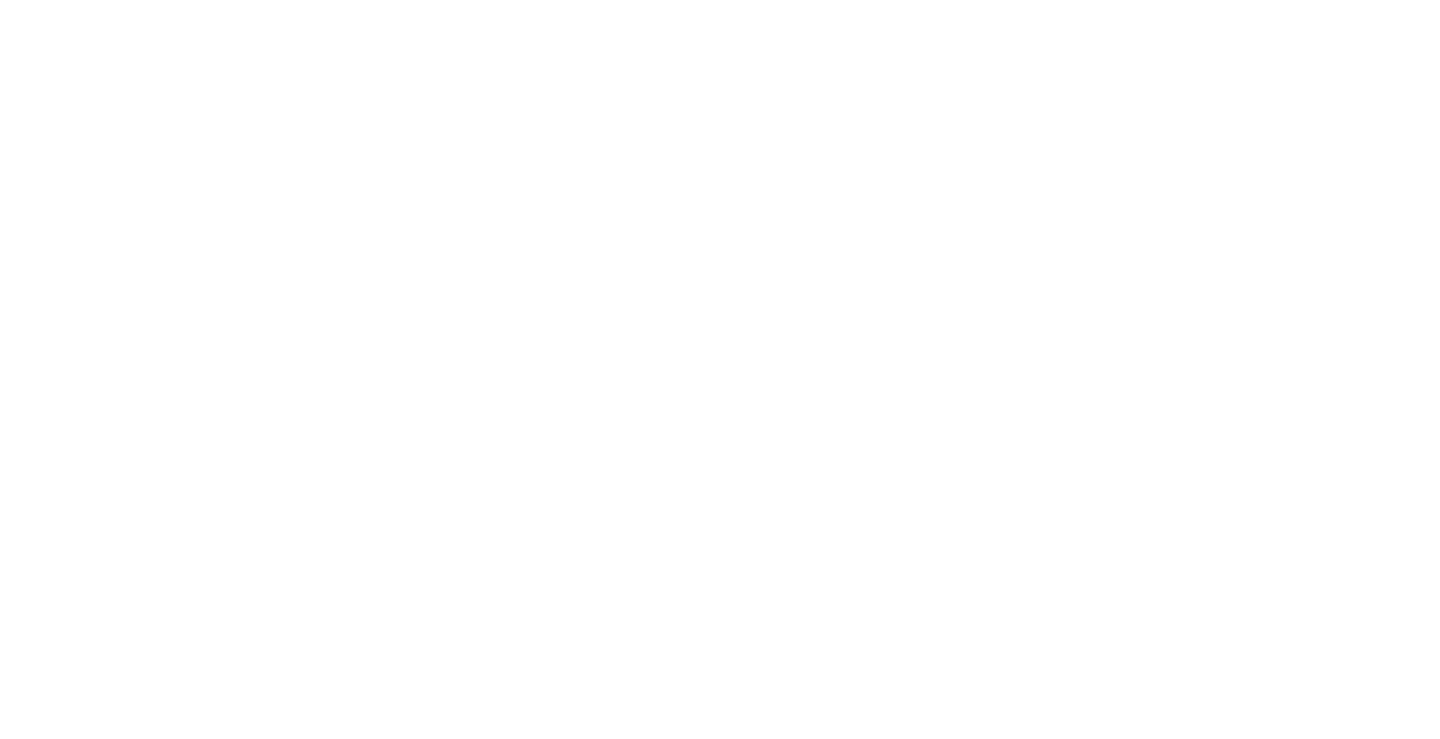 scroll, scrollTop: 0, scrollLeft: 0, axis: both 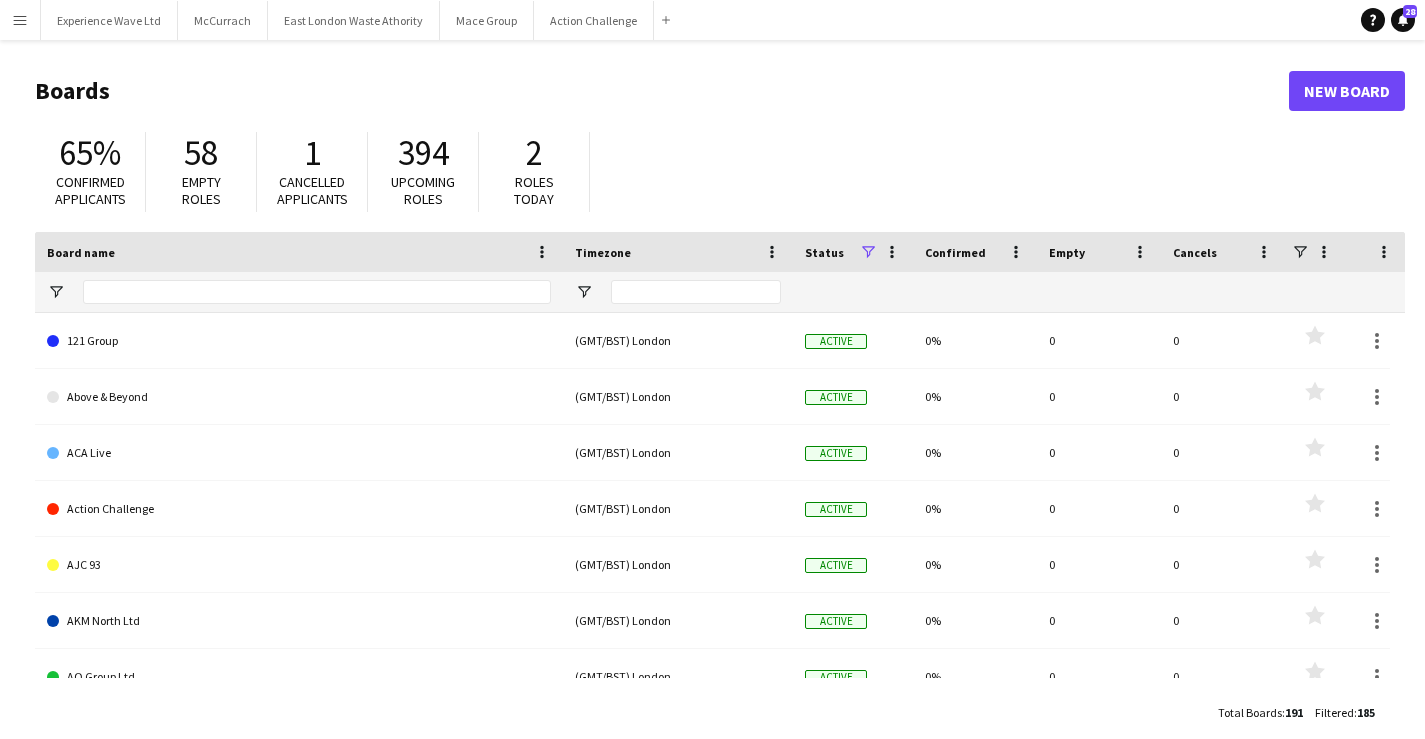 click on "Menu" at bounding box center [20, 20] 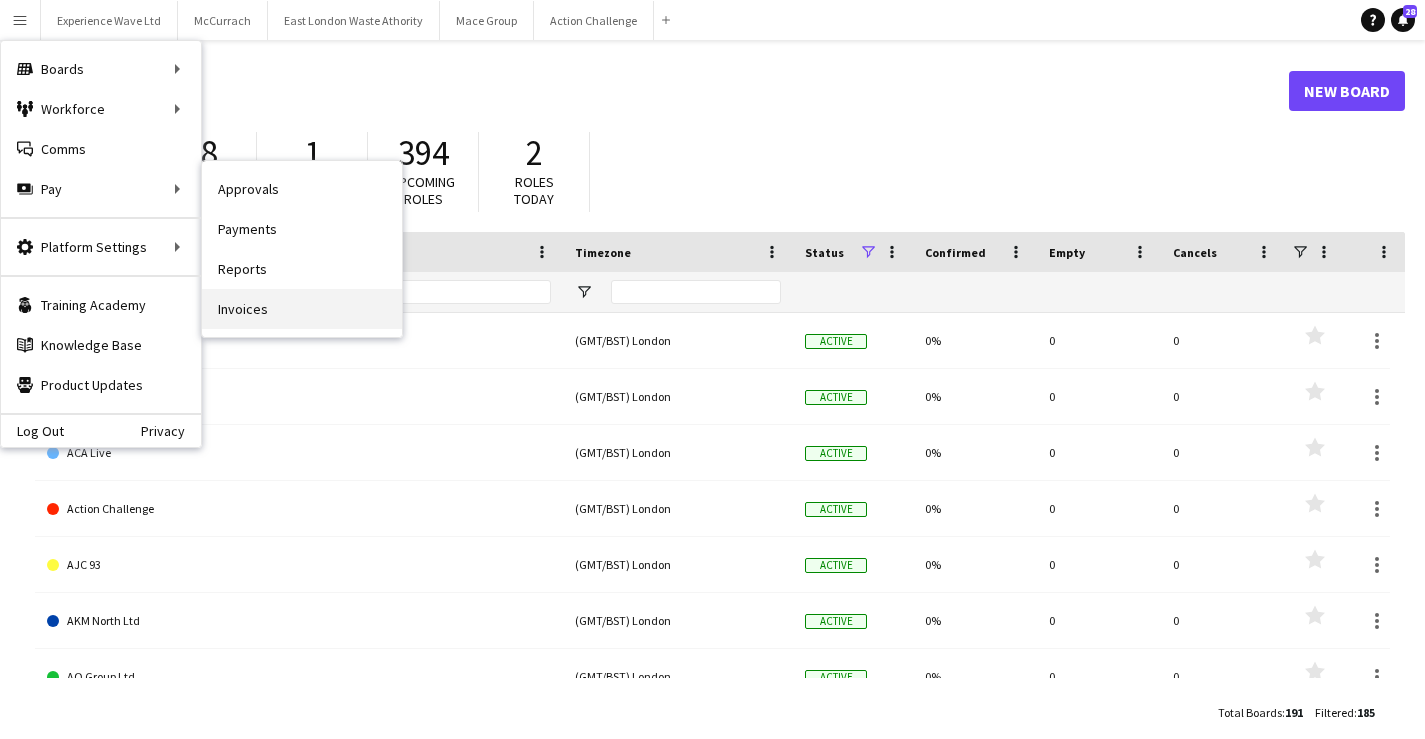 click on "Invoices" at bounding box center [302, 309] 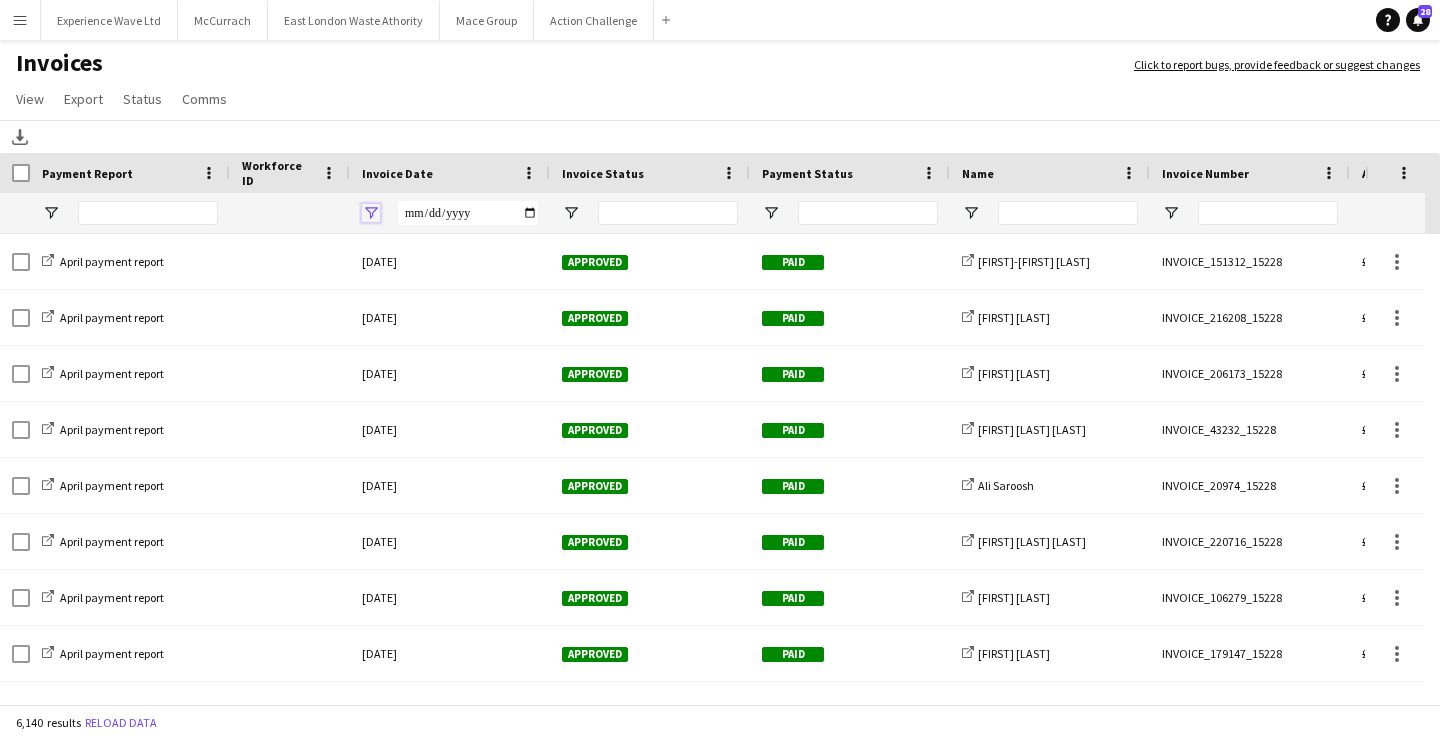 click 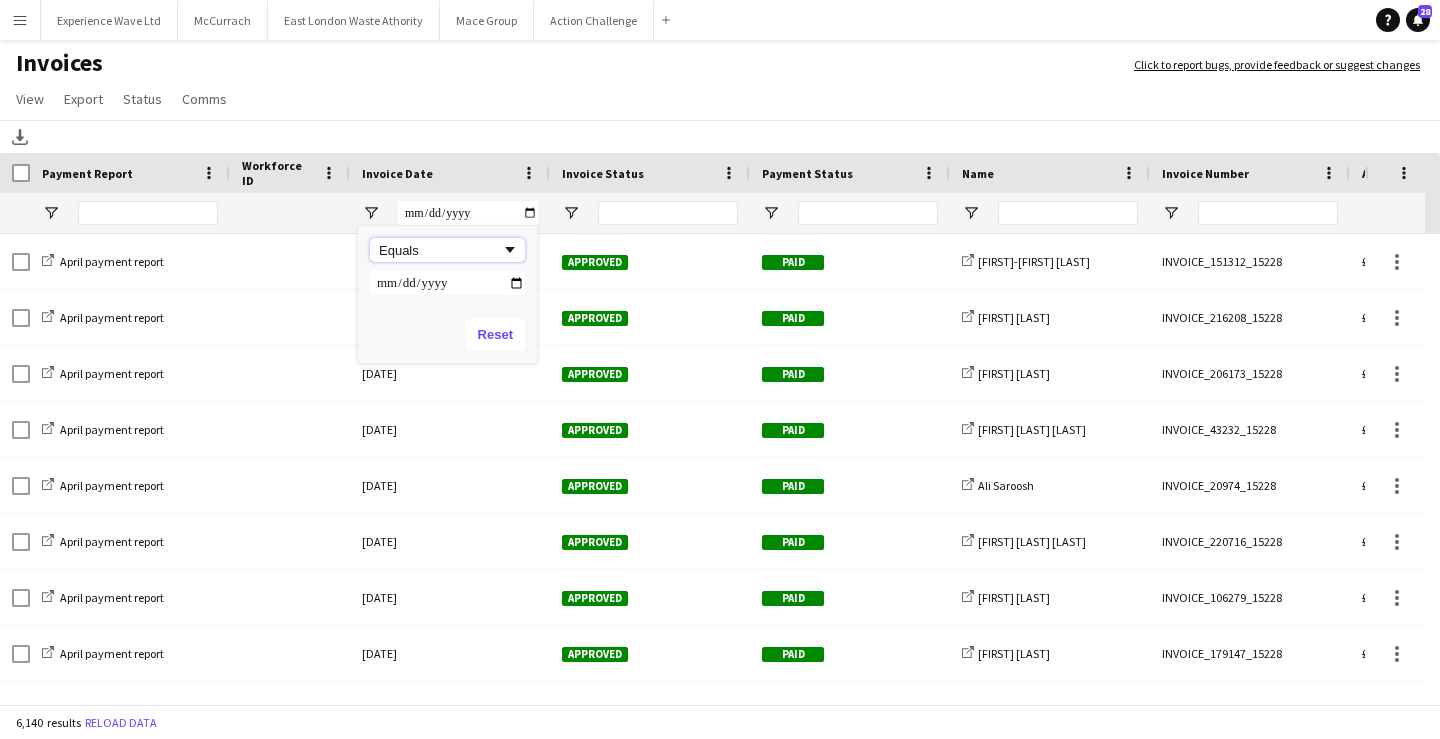 click on "Equals" at bounding box center (440, 250) 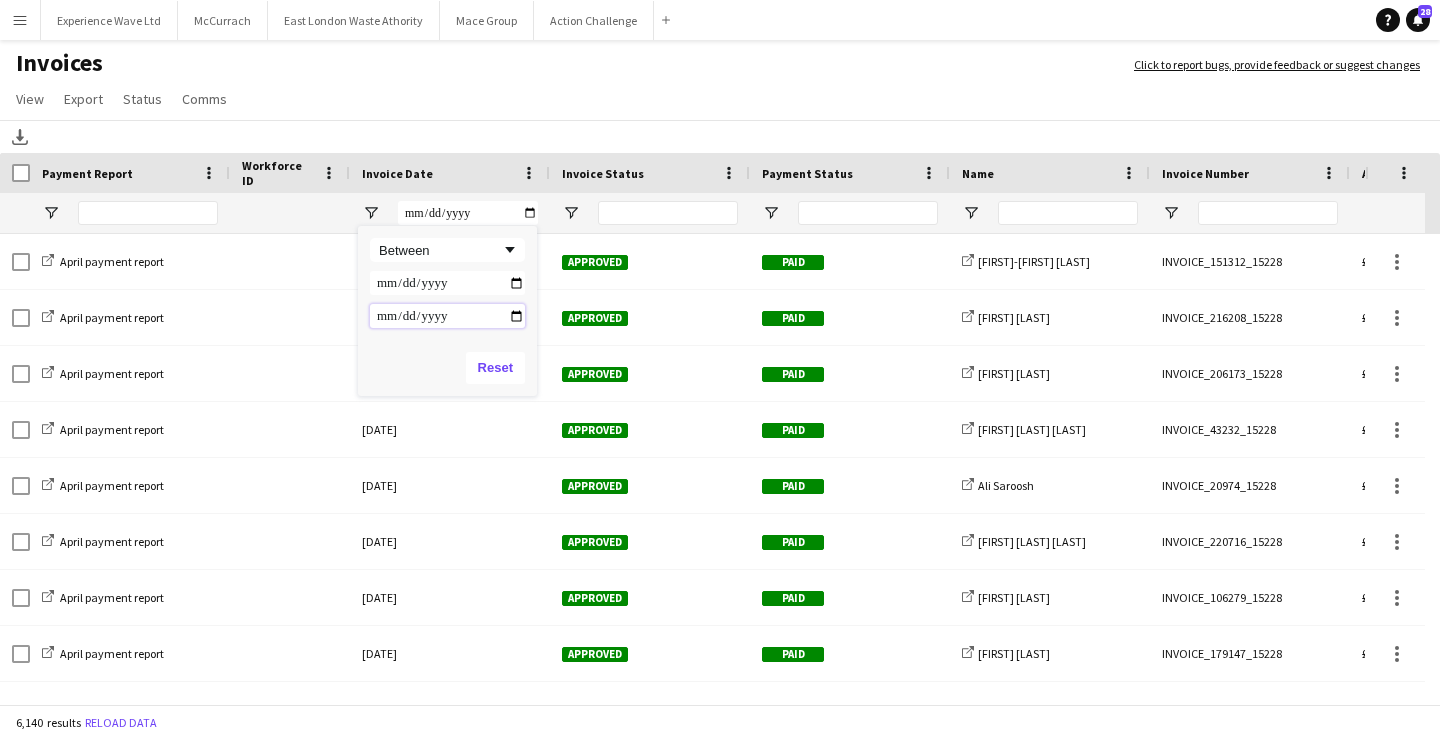 click at bounding box center (447, 316) 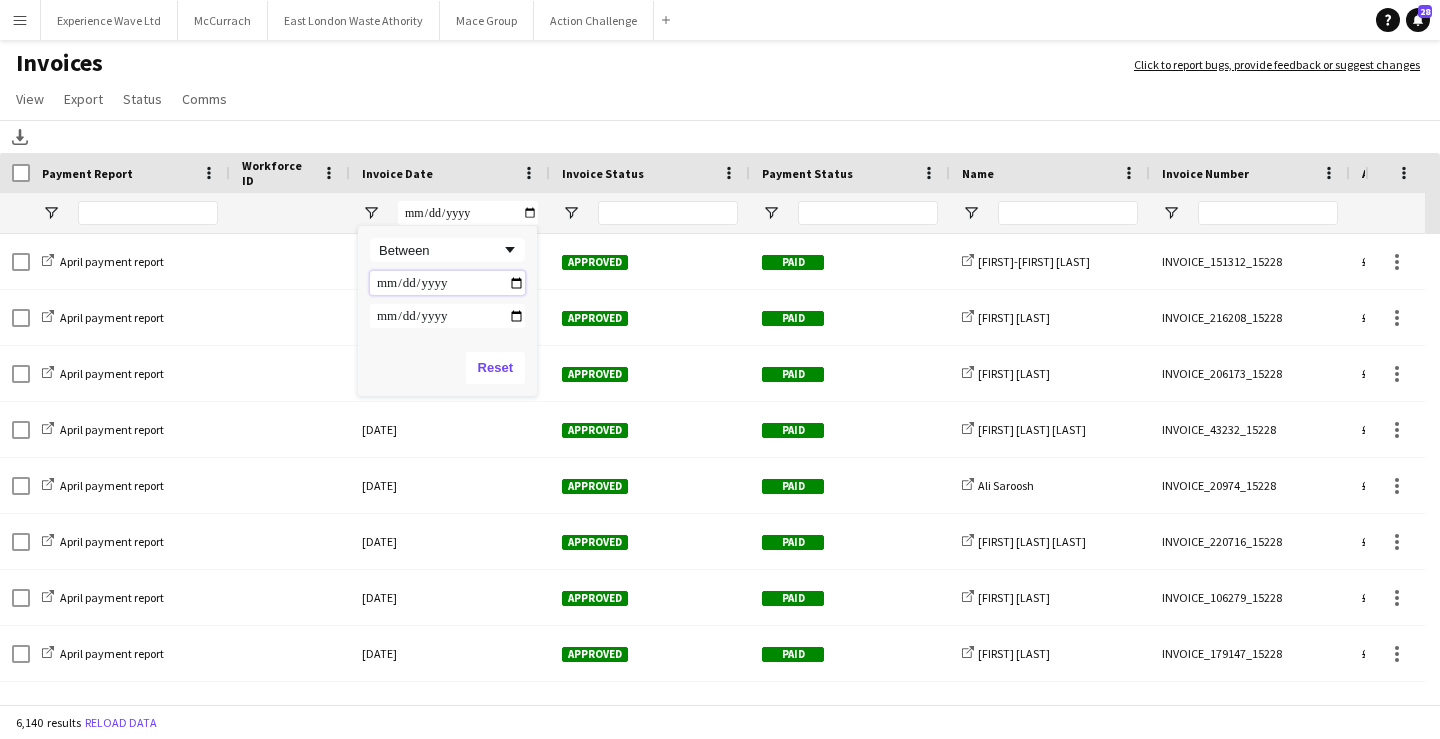 click at bounding box center (447, 283) 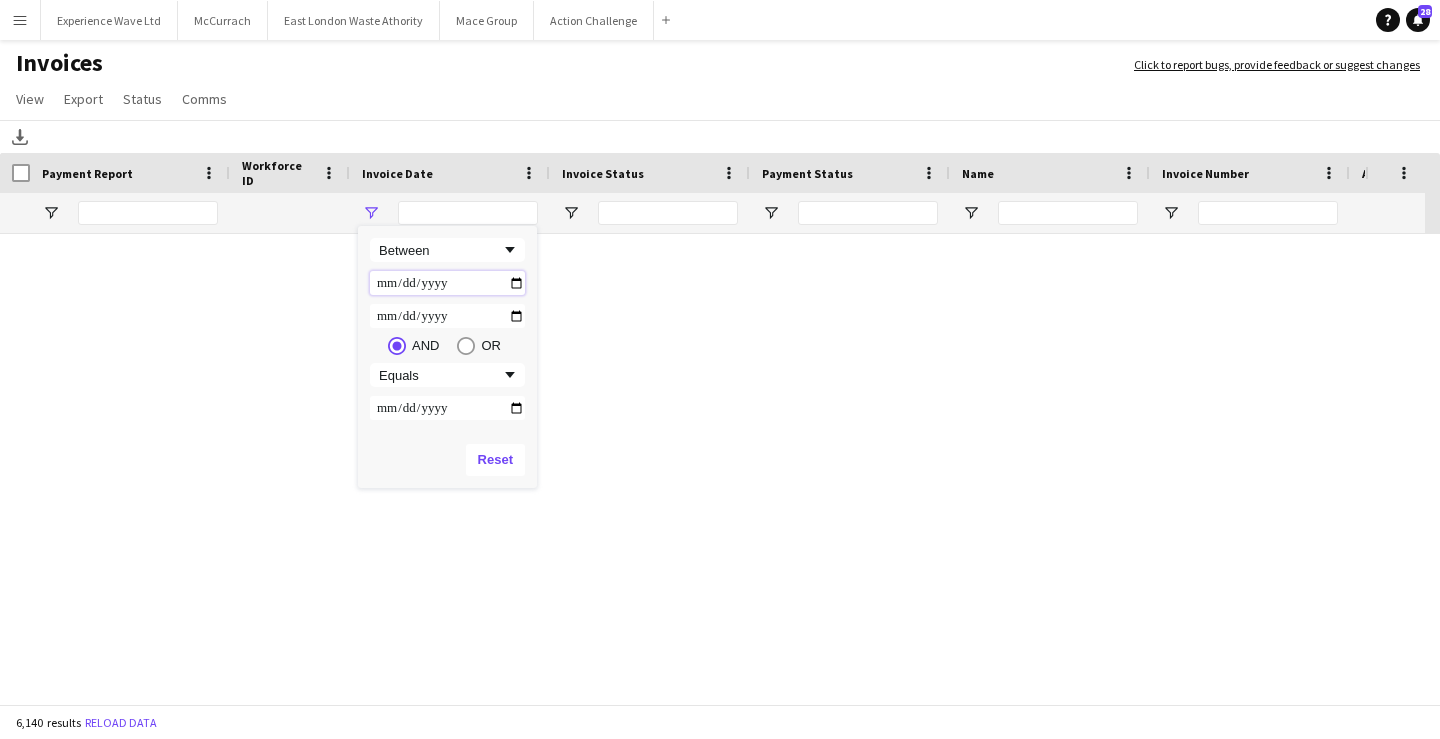 type on "**********" 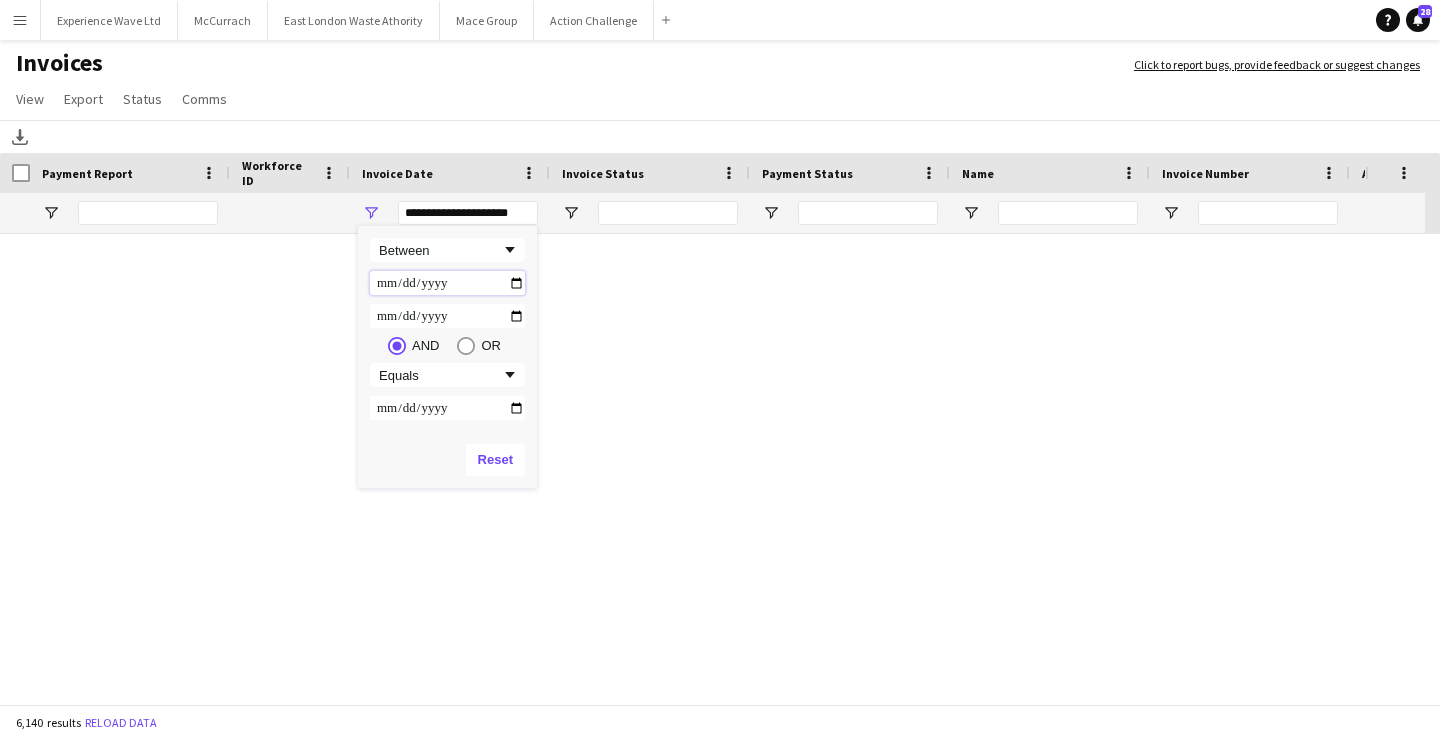 type on "**********" 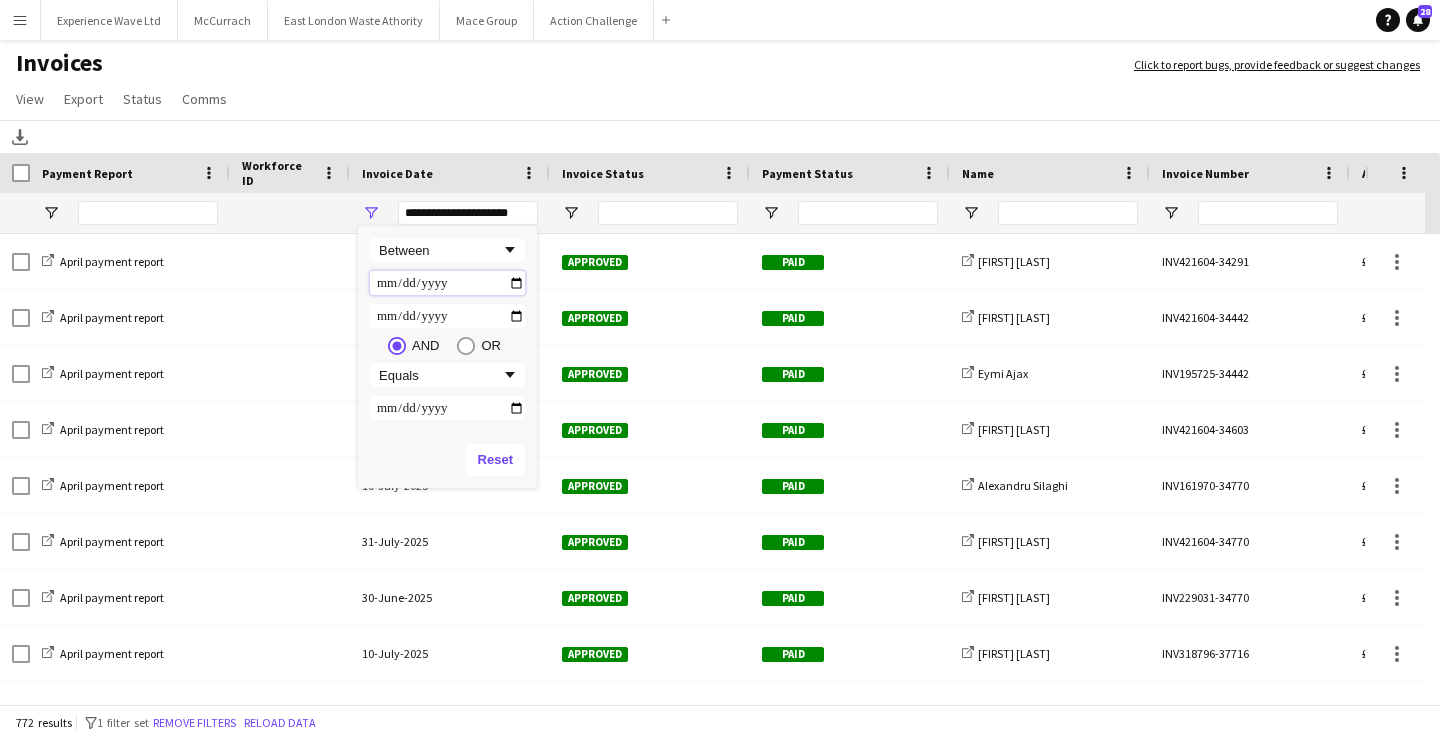 type on "**********" 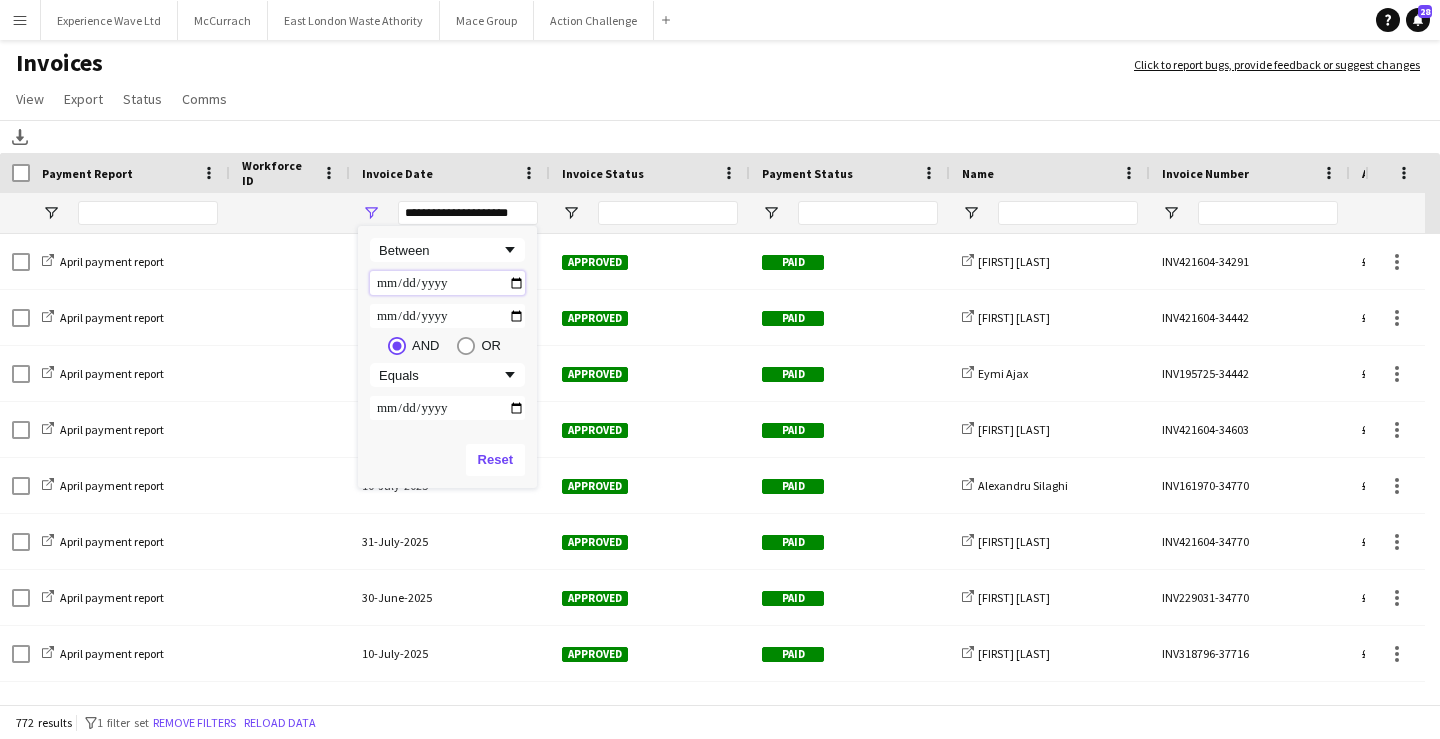type on "**********" 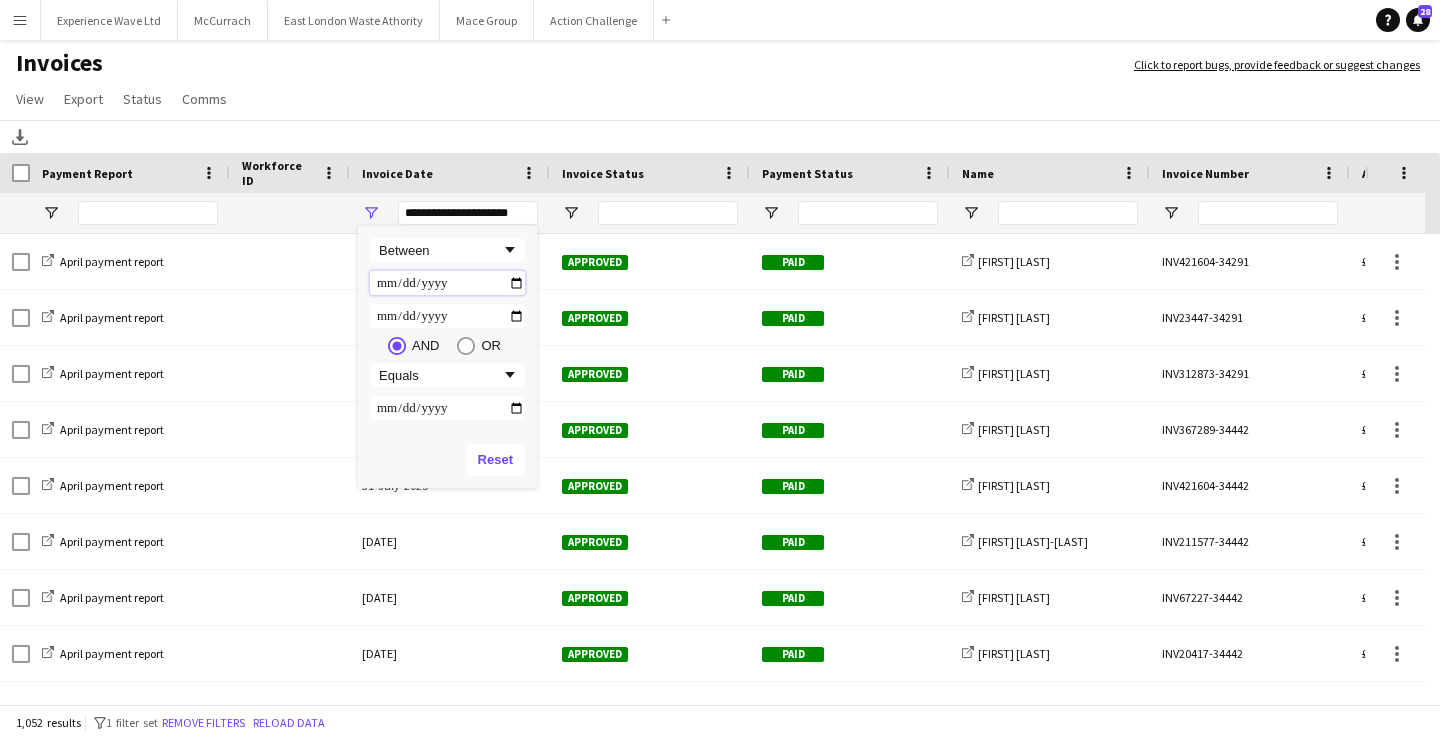 type on "**********" 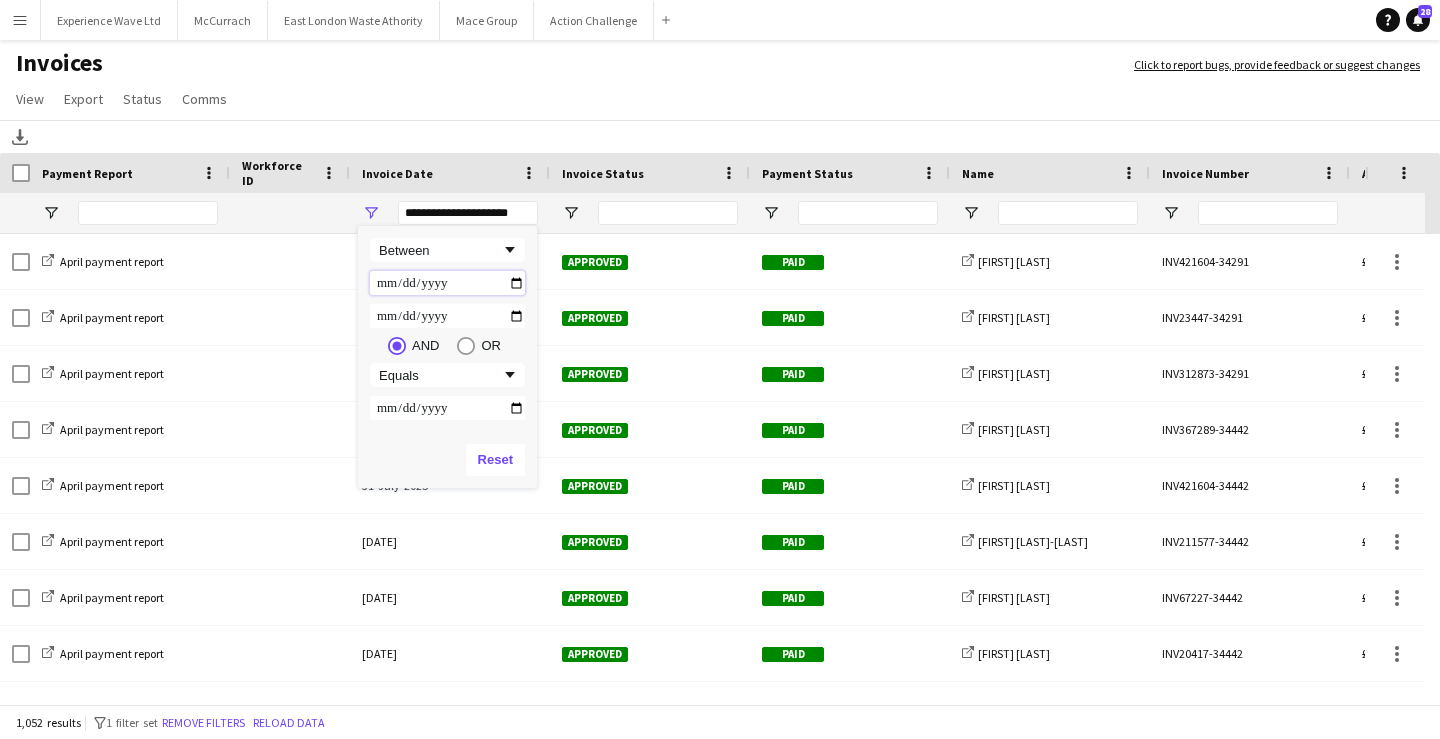 type on "**********" 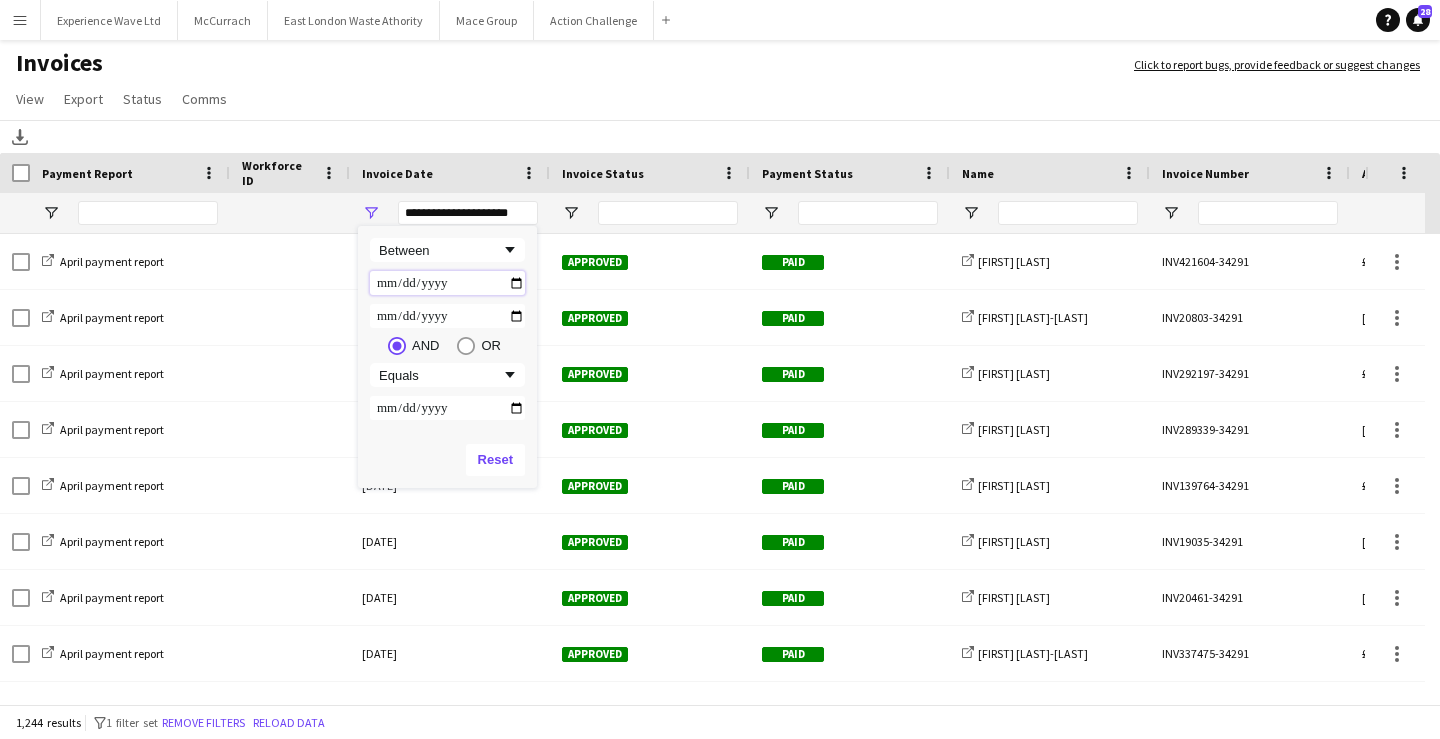 type on "**********" 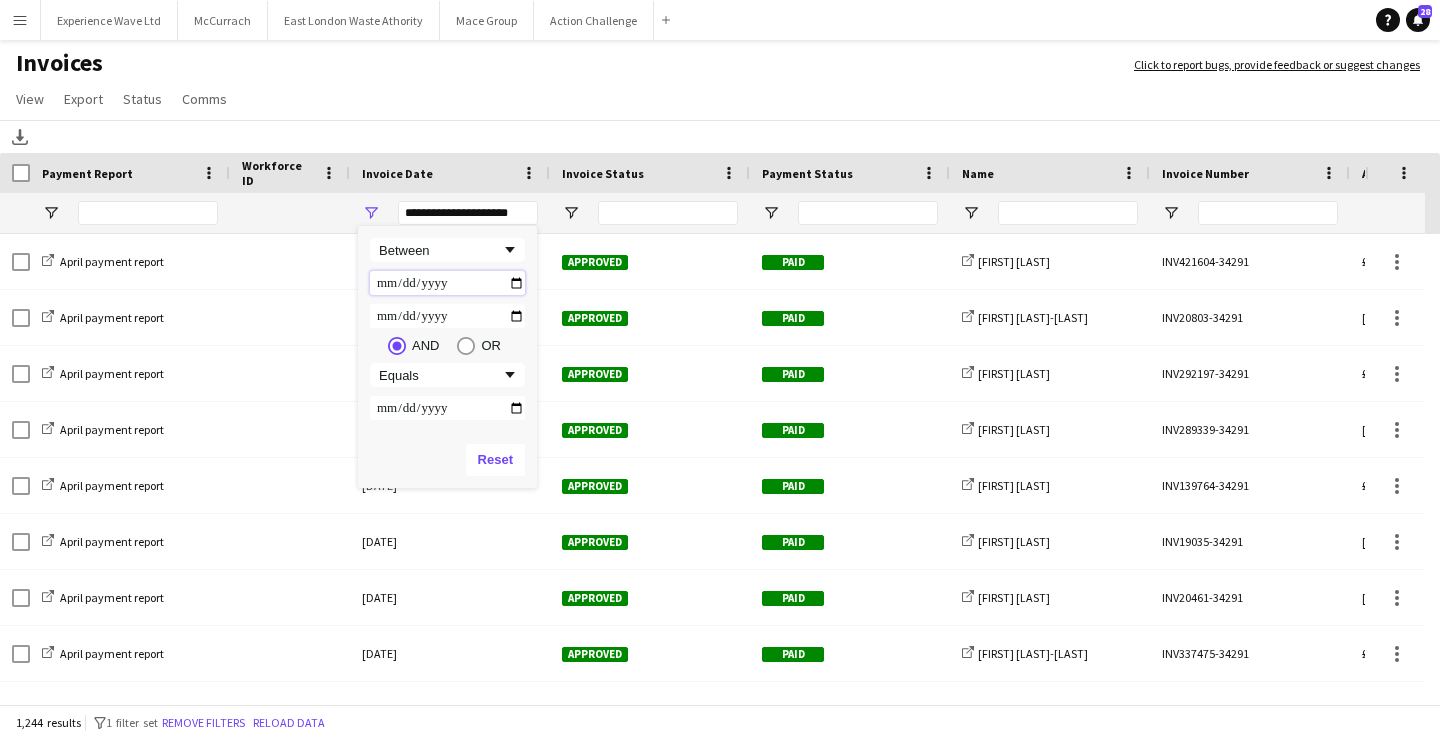 type on "**********" 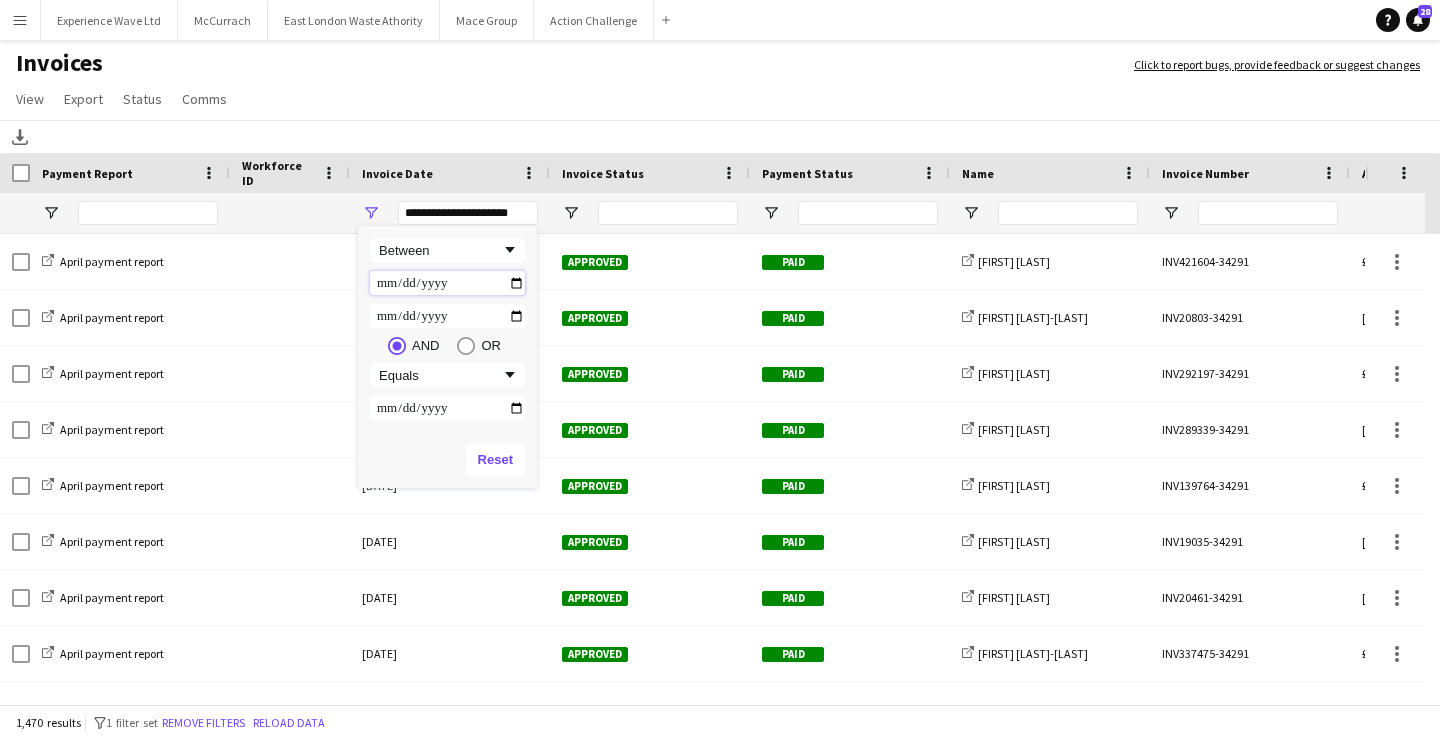 type on "**********" 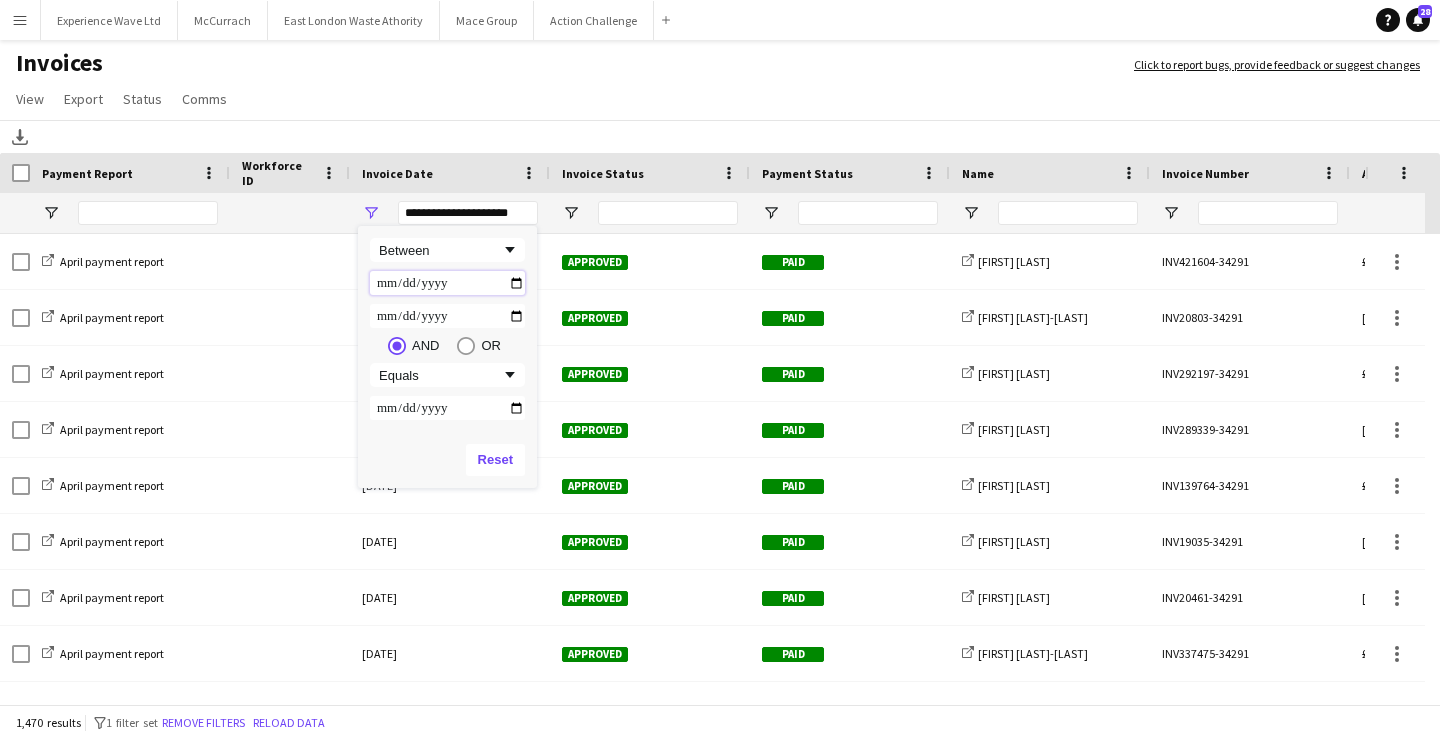 type on "**********" 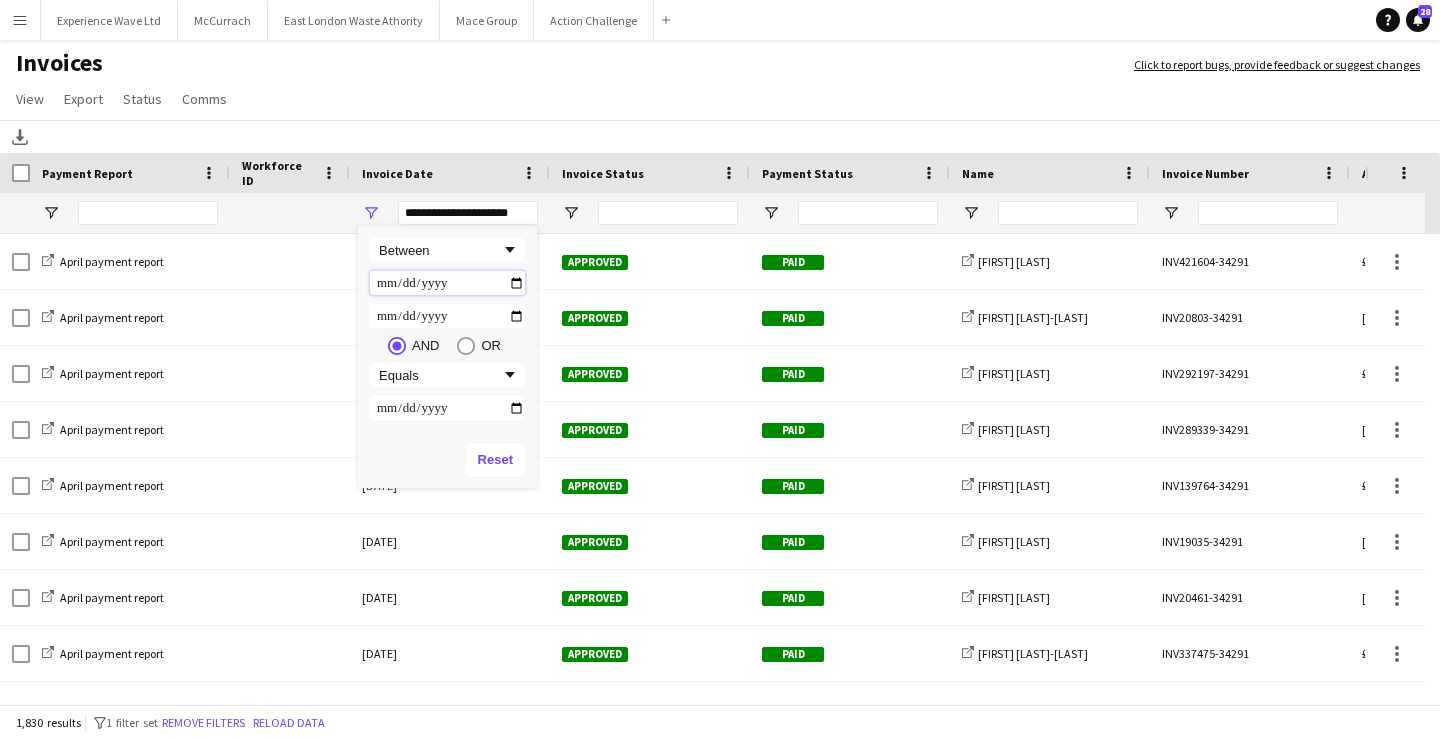 type on "**********" 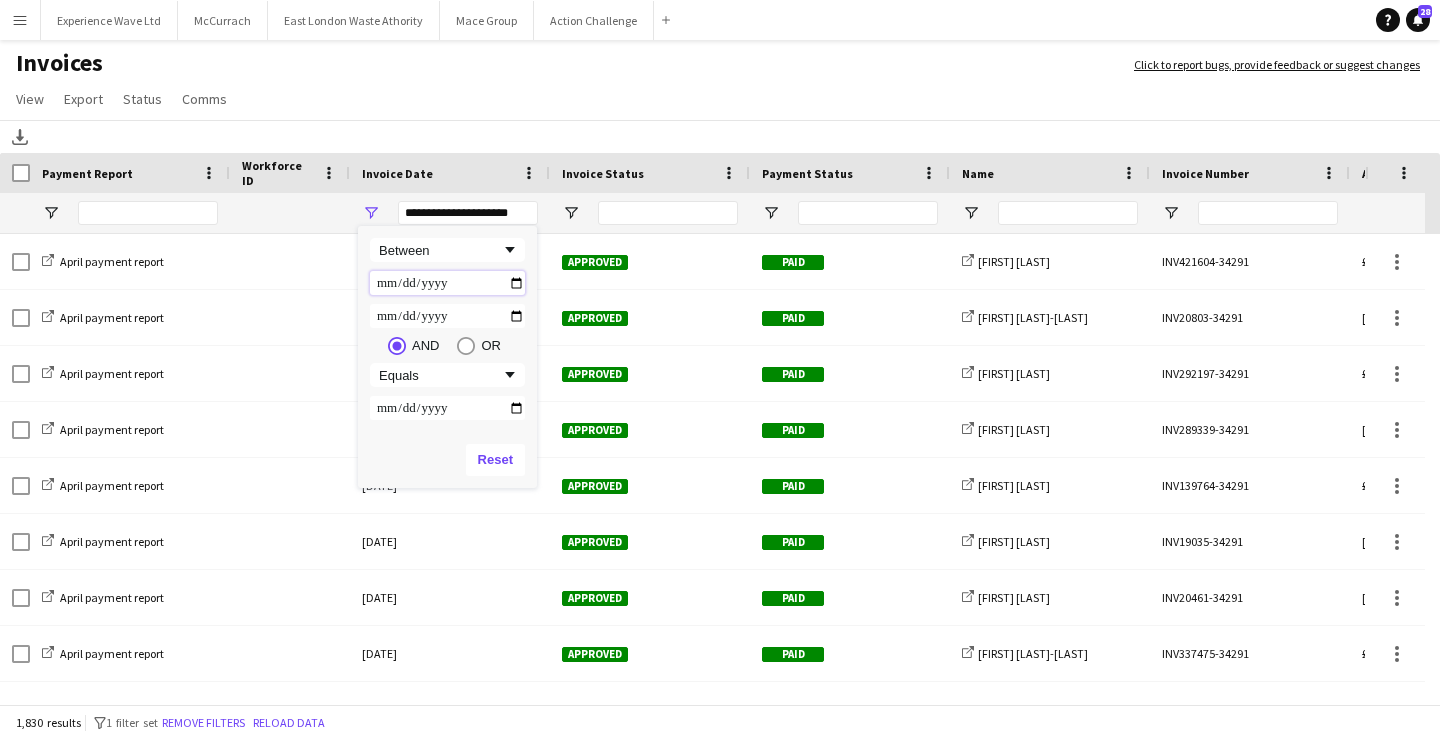 type on "**********" 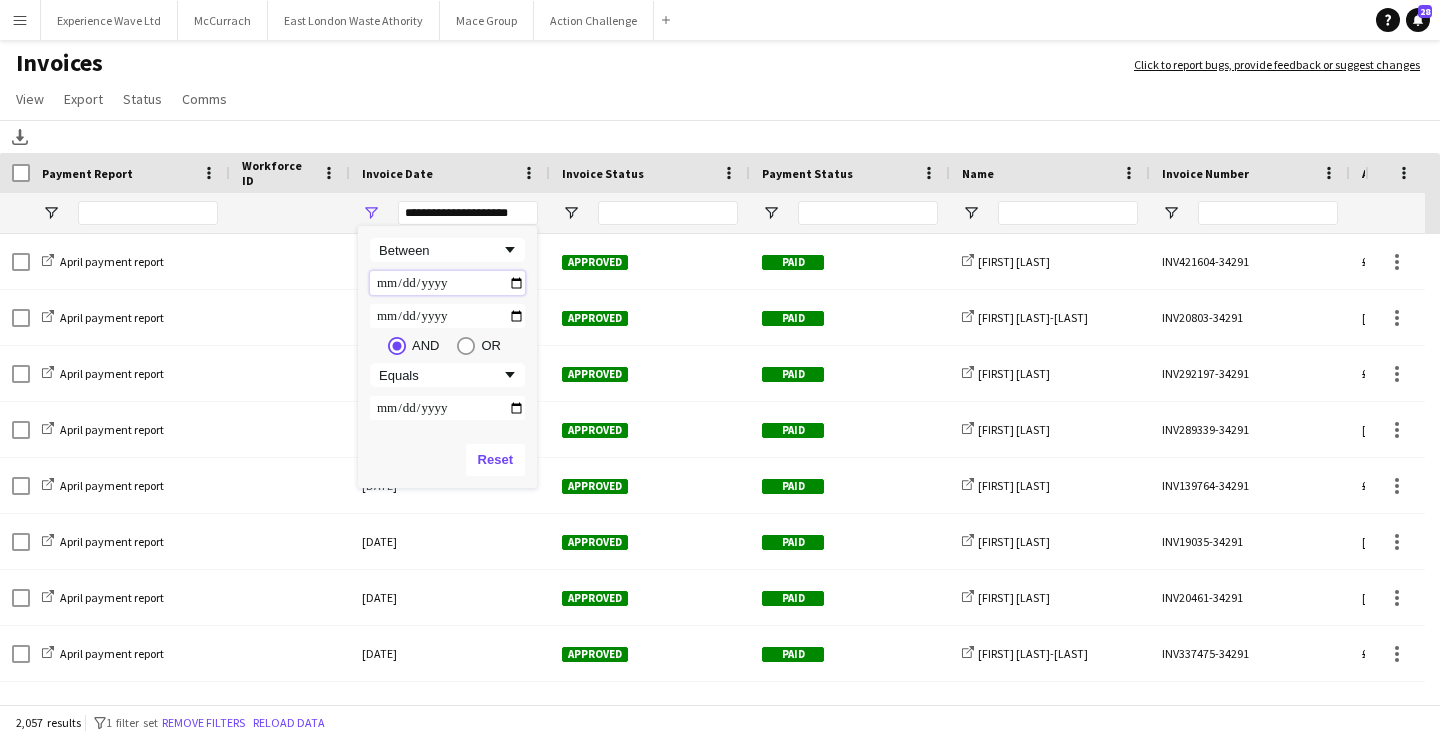 type on "**********" 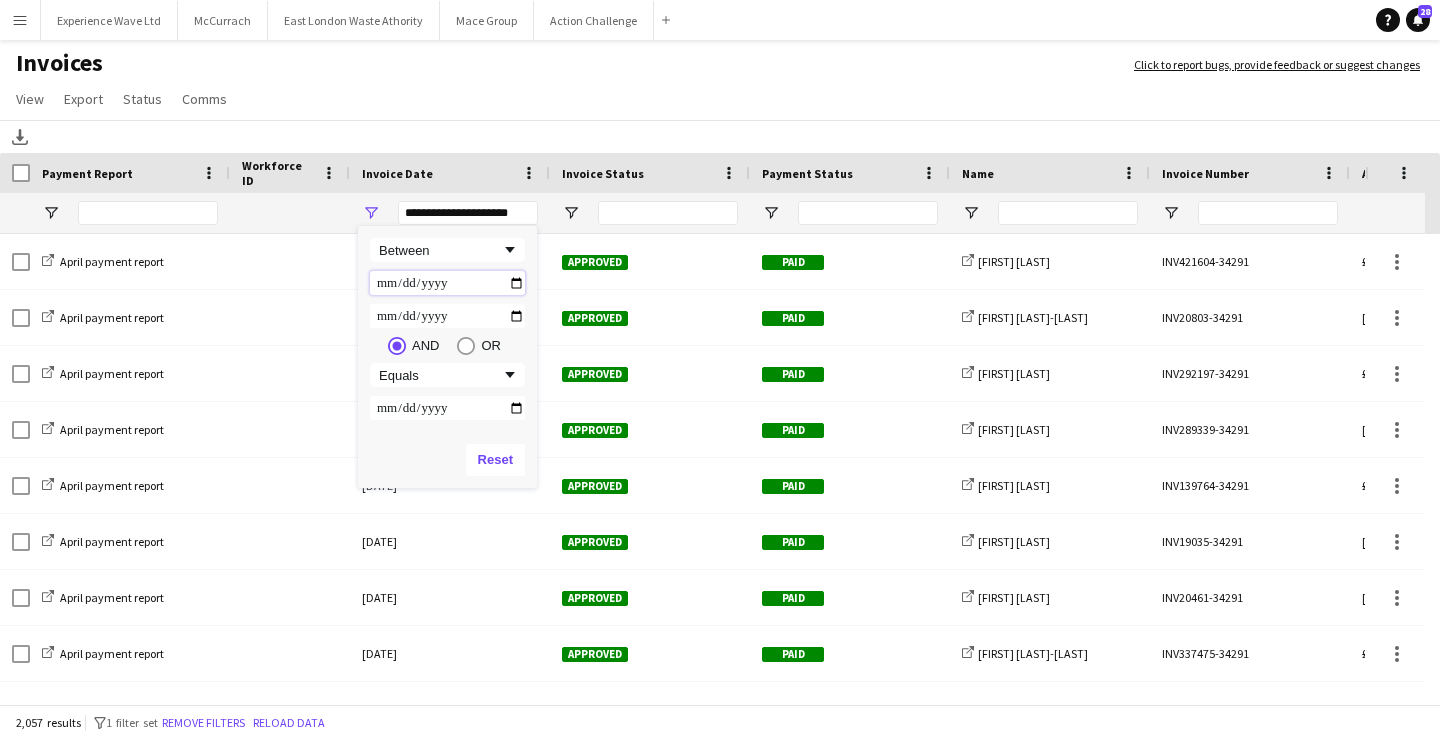 type on "**********" 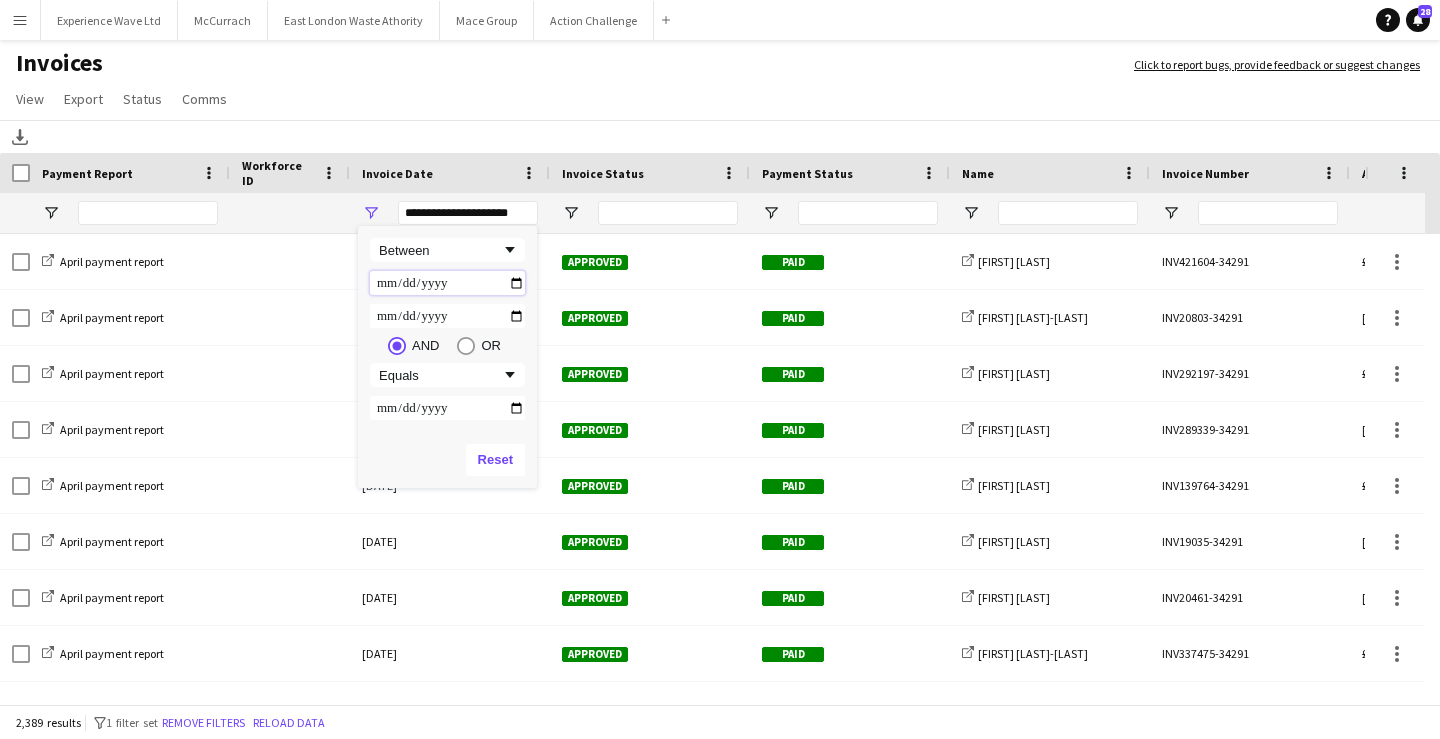 type on "**********" 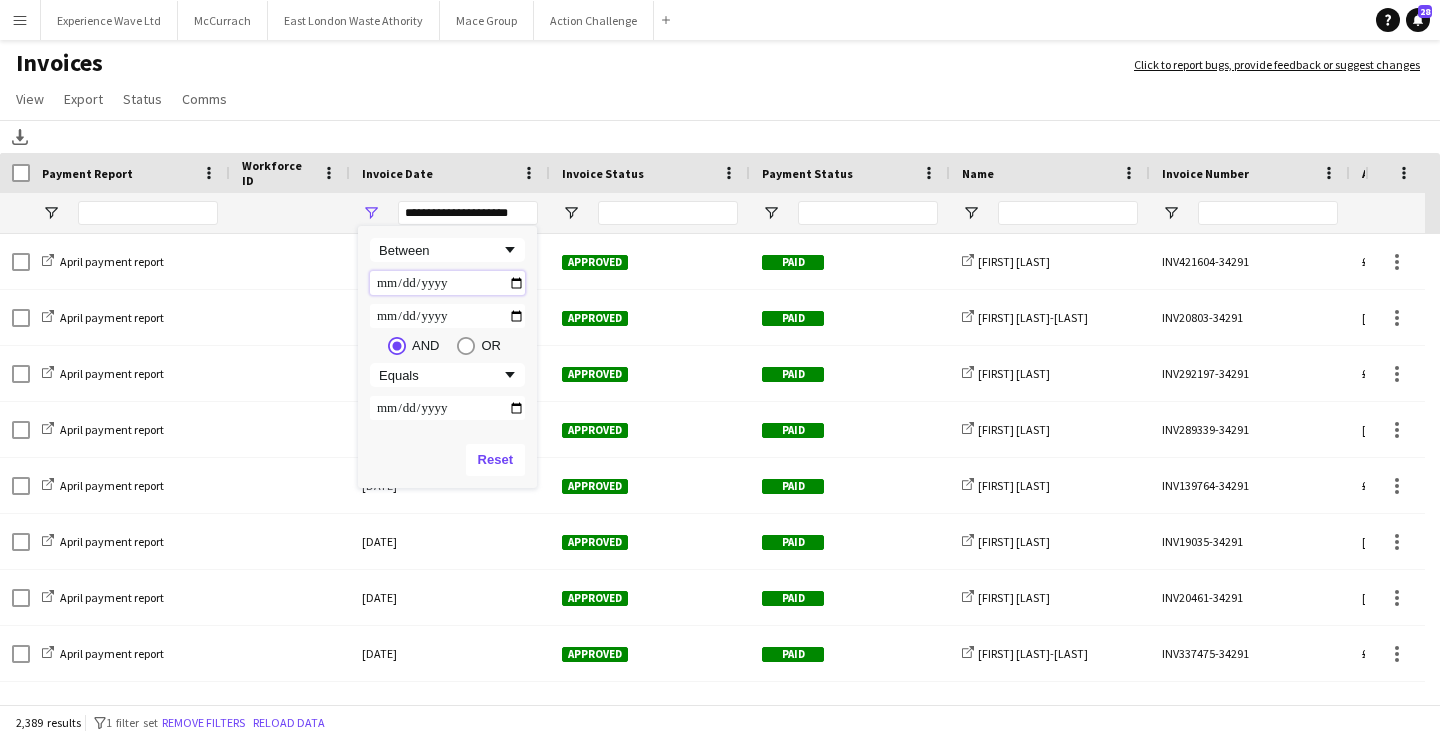 type on "**********" 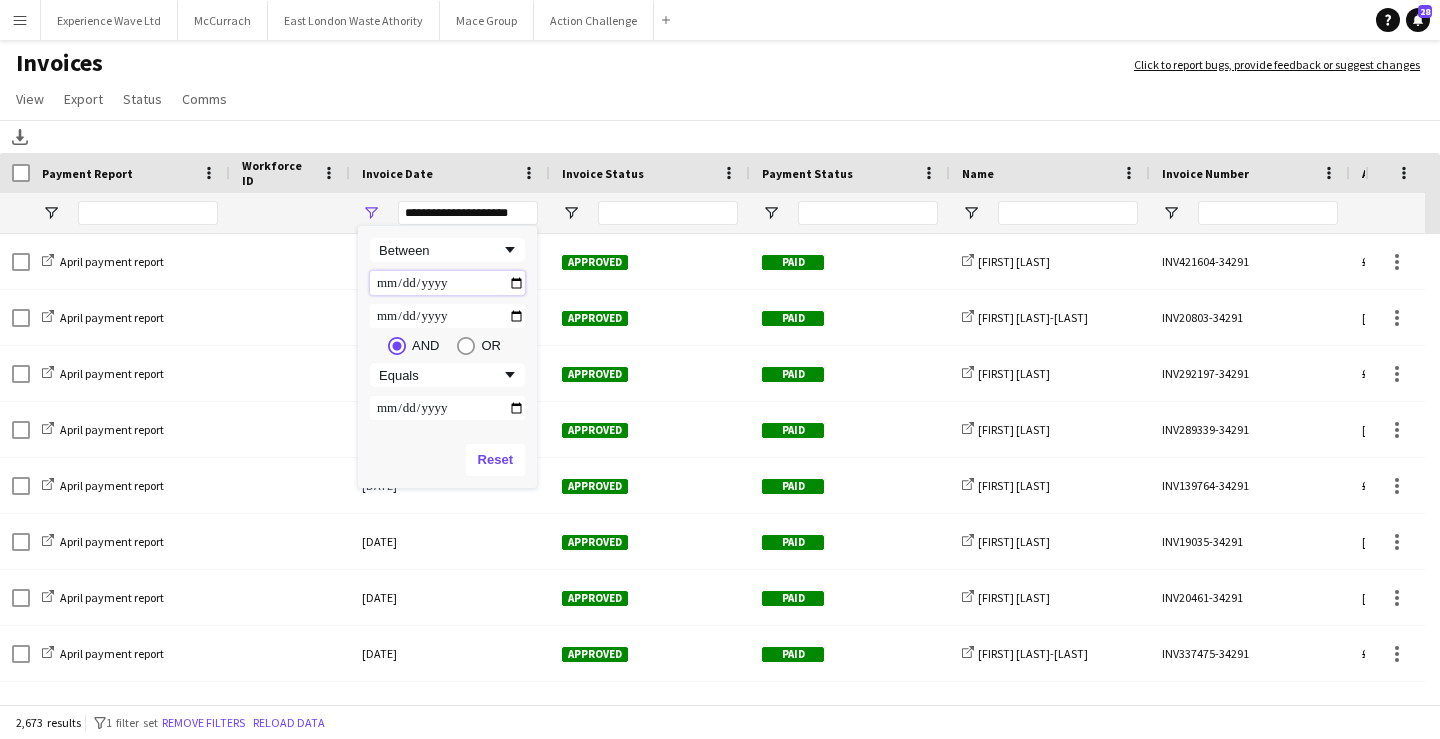 type on "**********" 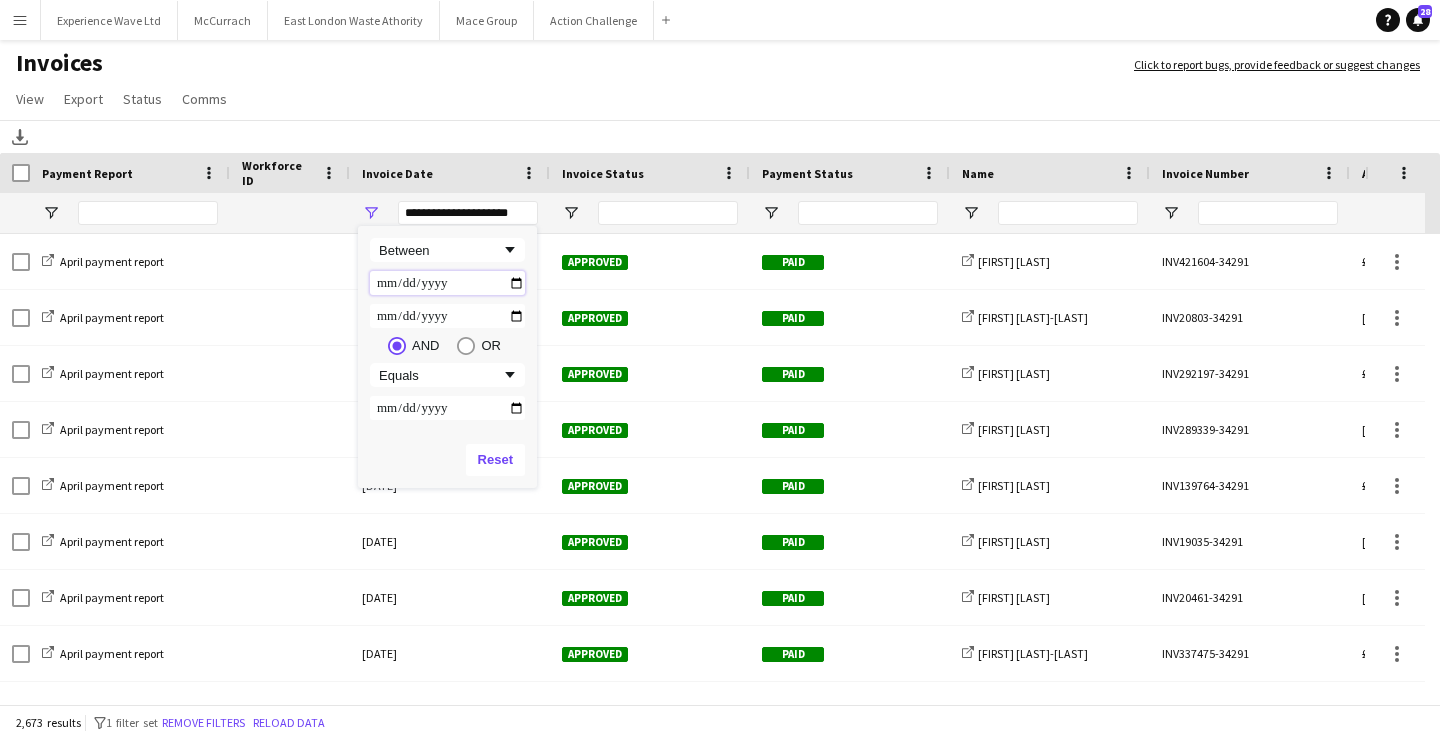 type on "**********" 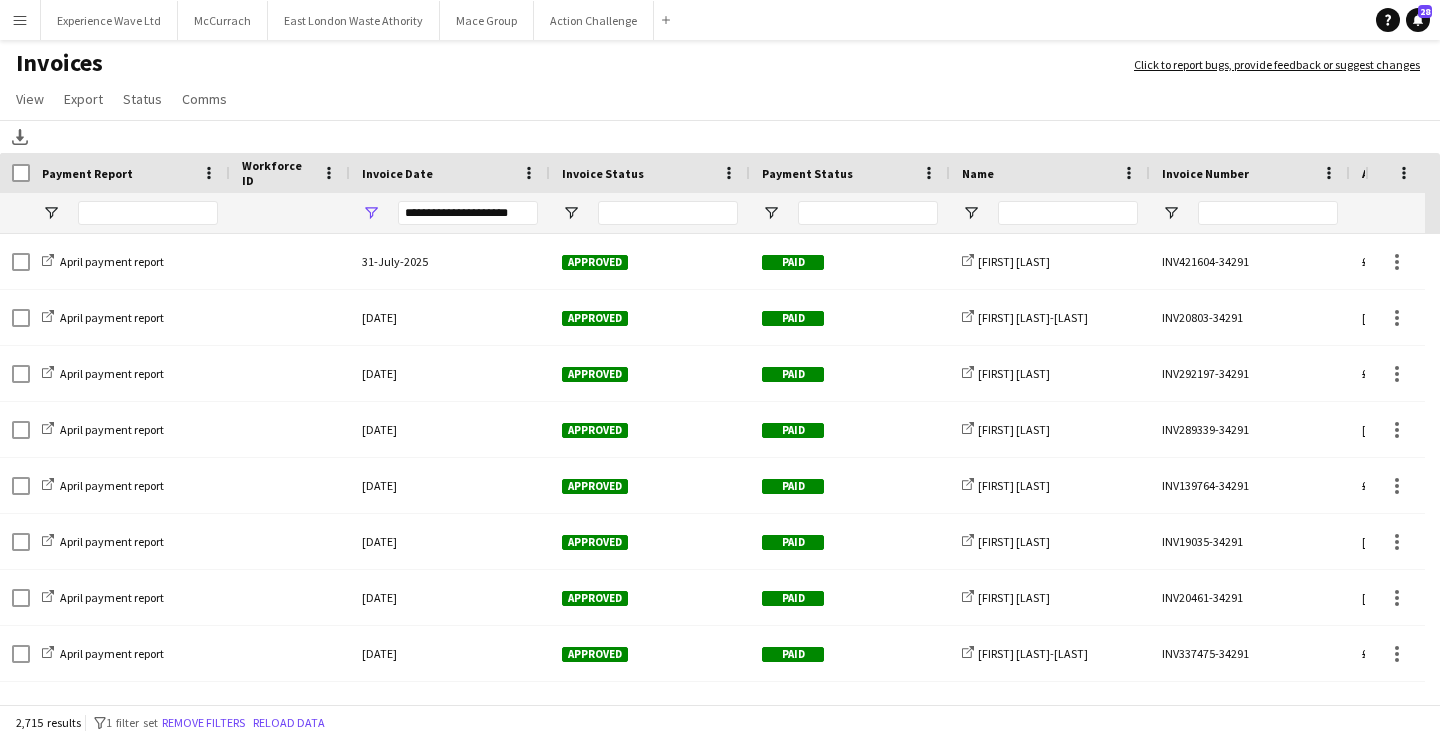 click on "View  Customise view Customise filters Reset Filters Reset View Reset All  Export  Export as XLSX Export as PDF  Status  Mark as approved Mark as rejected Mark as paid Mark as awaiting payment  Comms  Send notification Create chat" 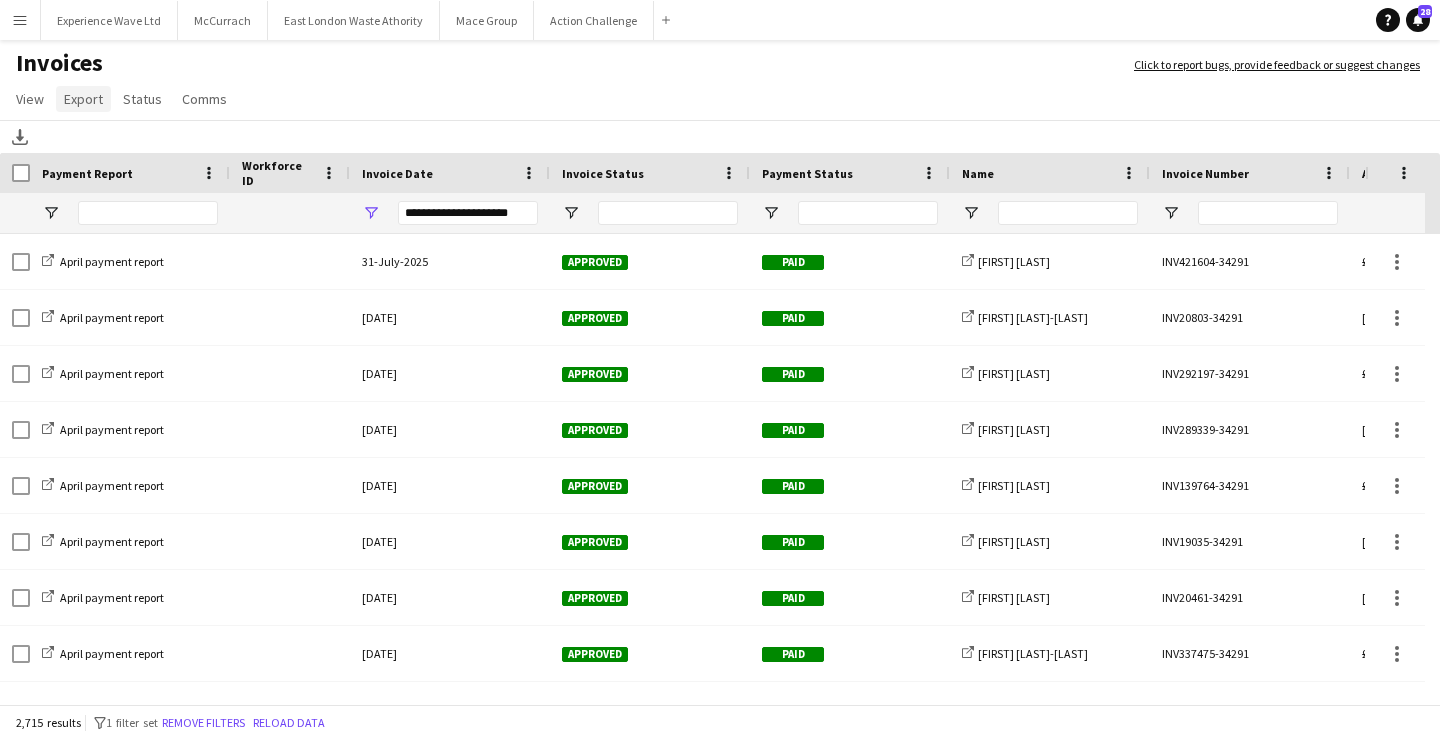 click on "Export" 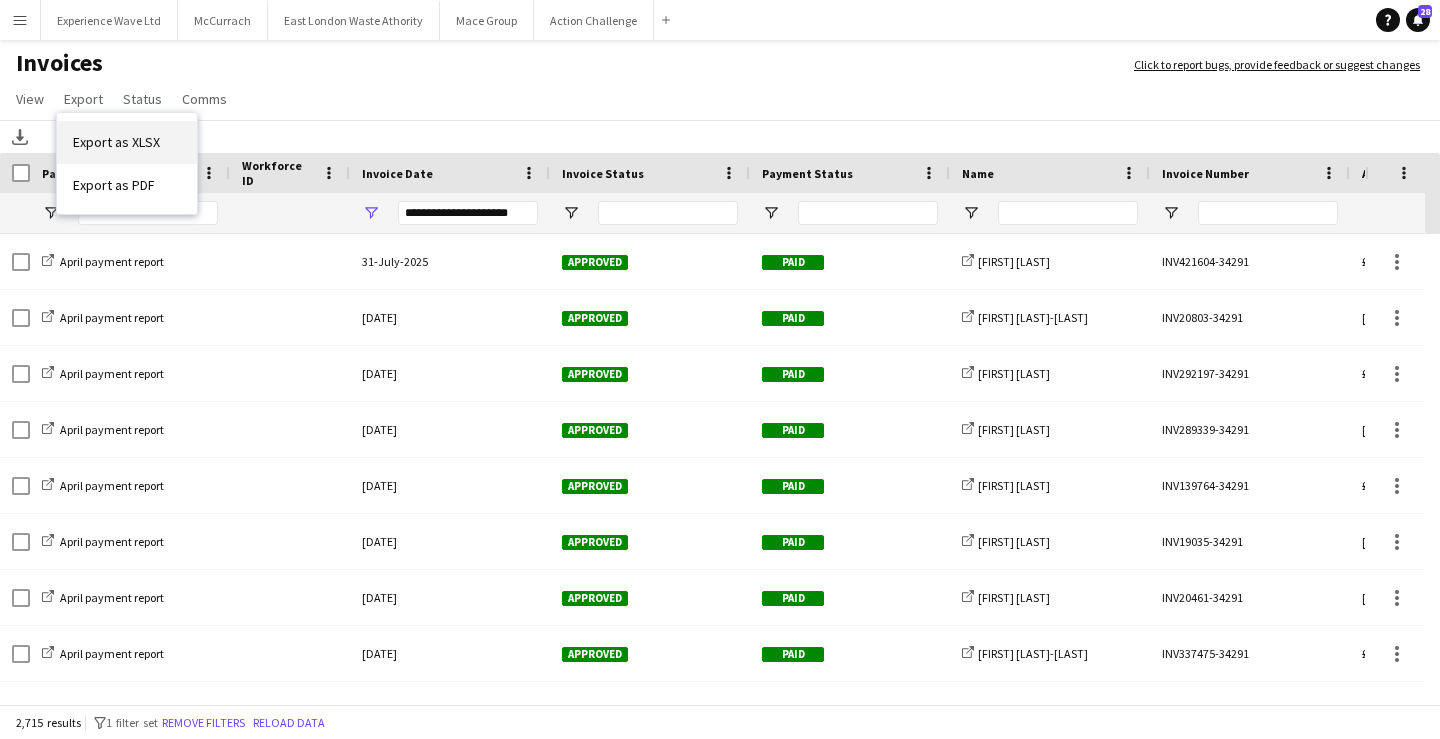 click on "Export as XLSX" at bounding box center (116, 142) 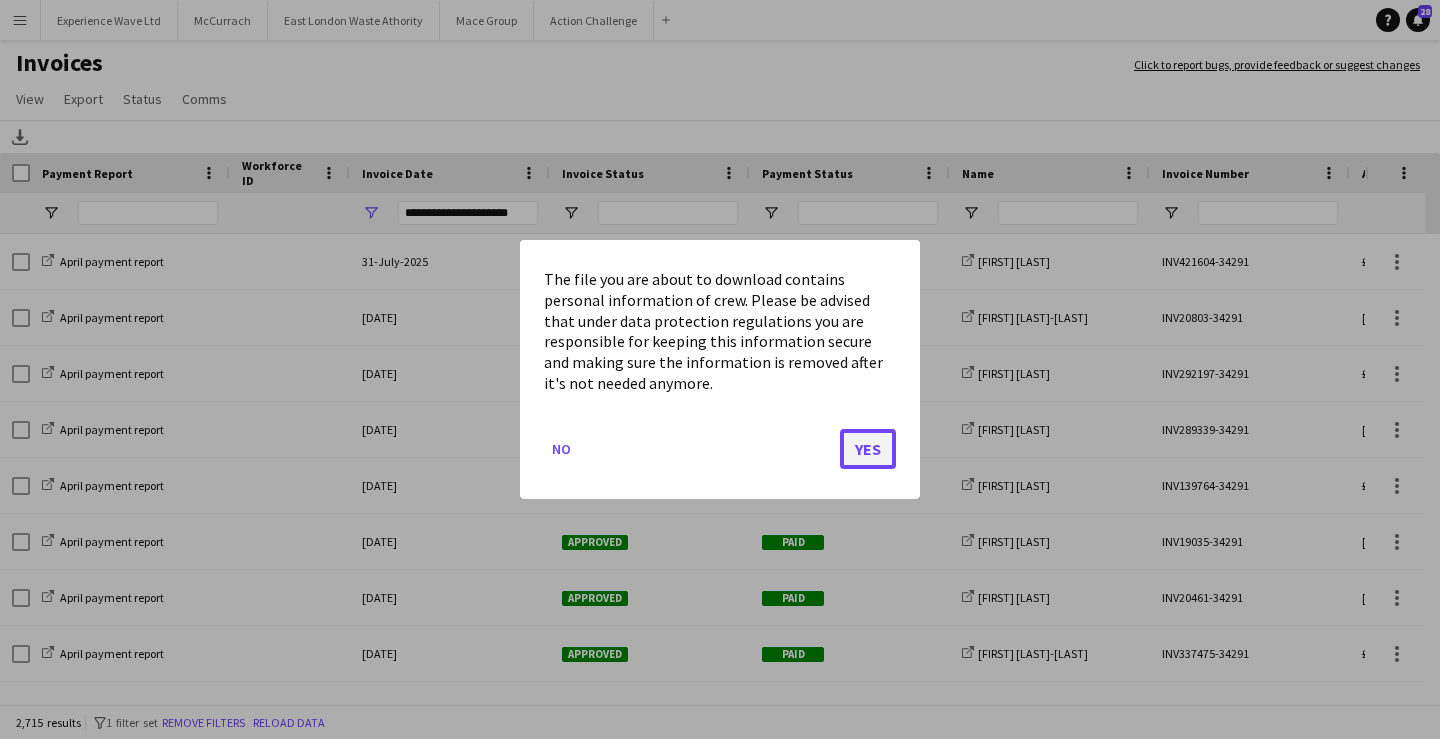 click on "Yes" 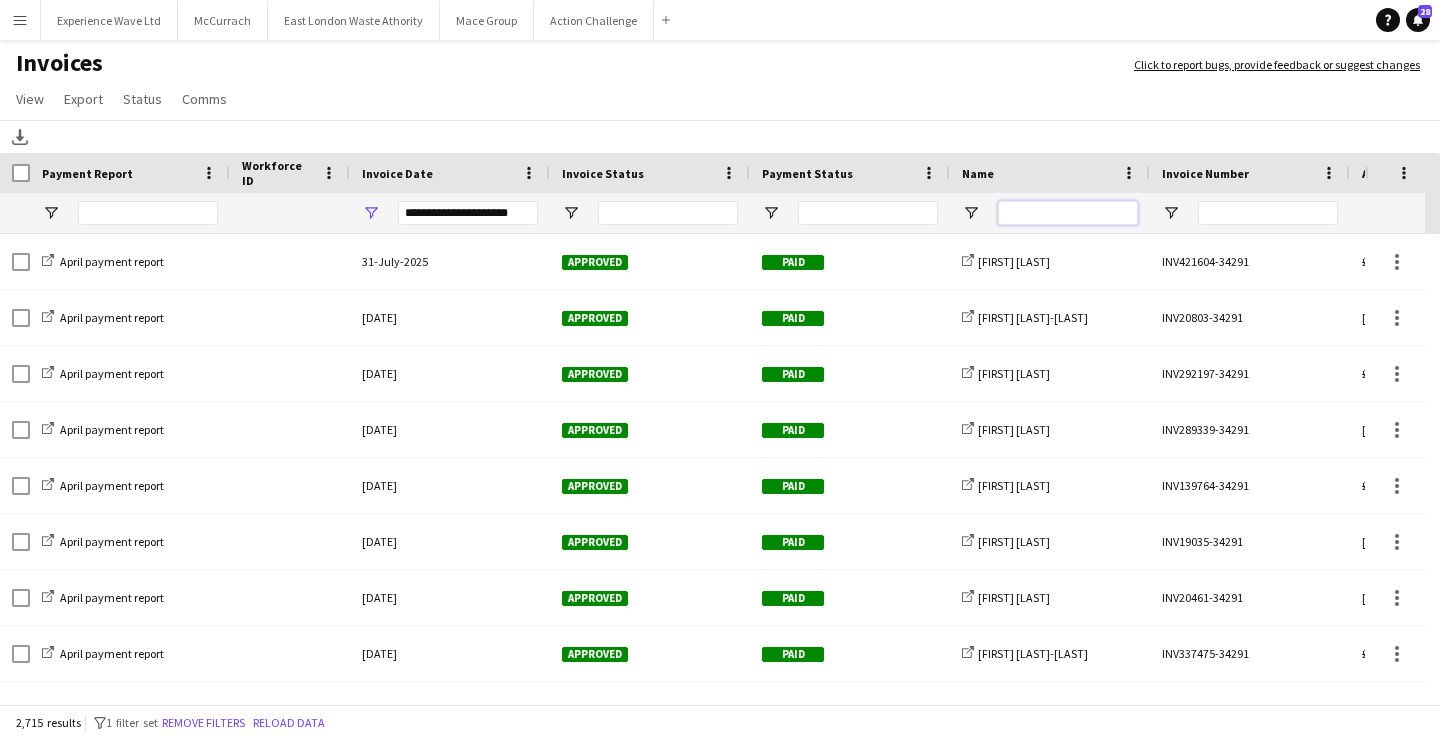 click at bounding box center (1068, 213) 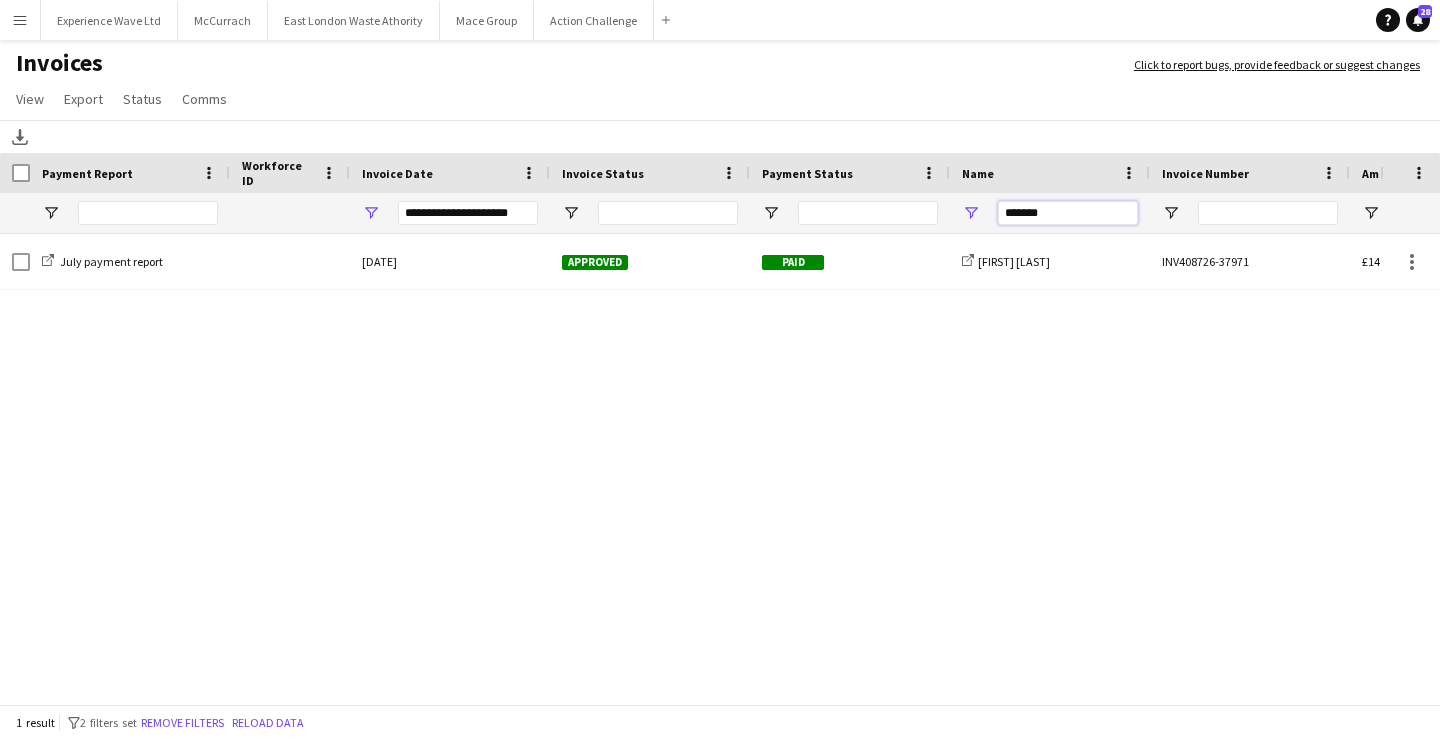 scroll, scrollTop: 0, scrollLeft: 32, axis: horizontal 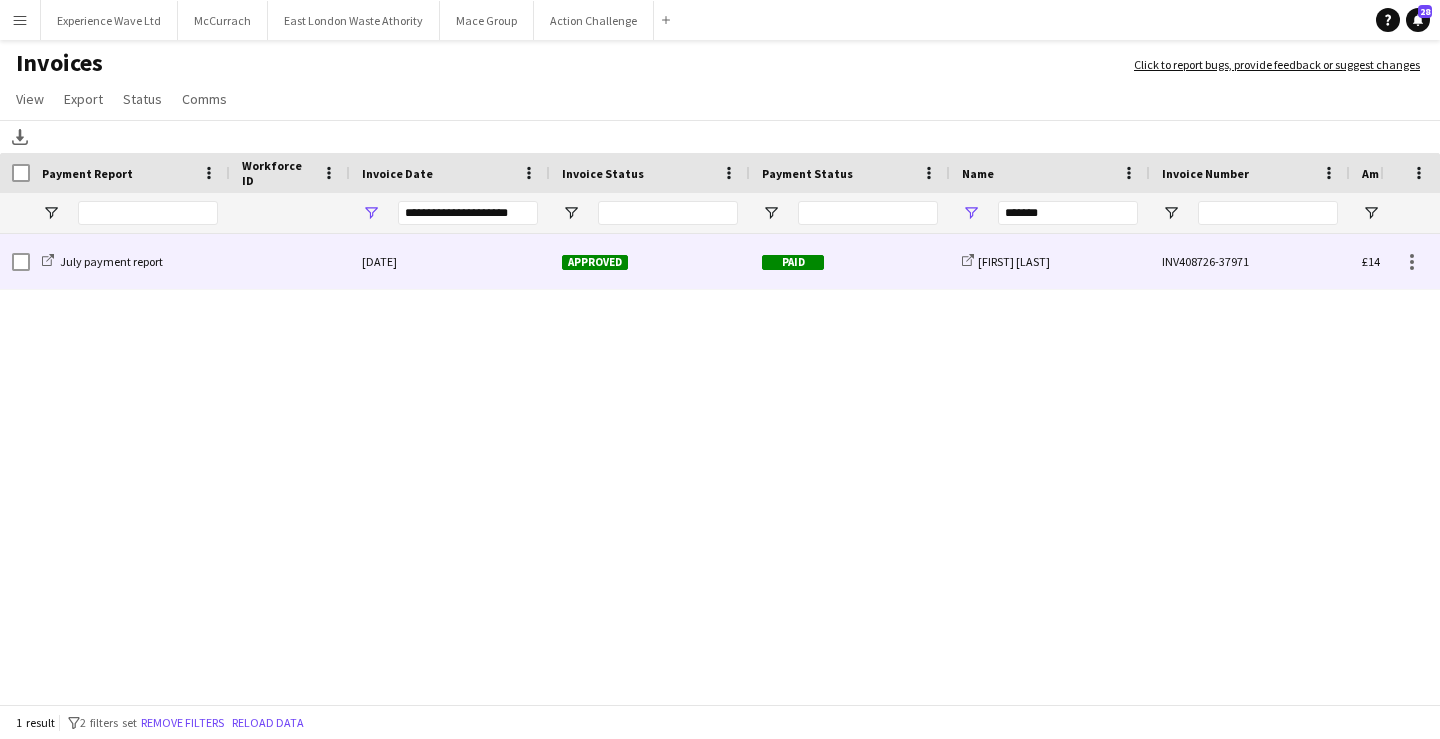 click on "Approved" 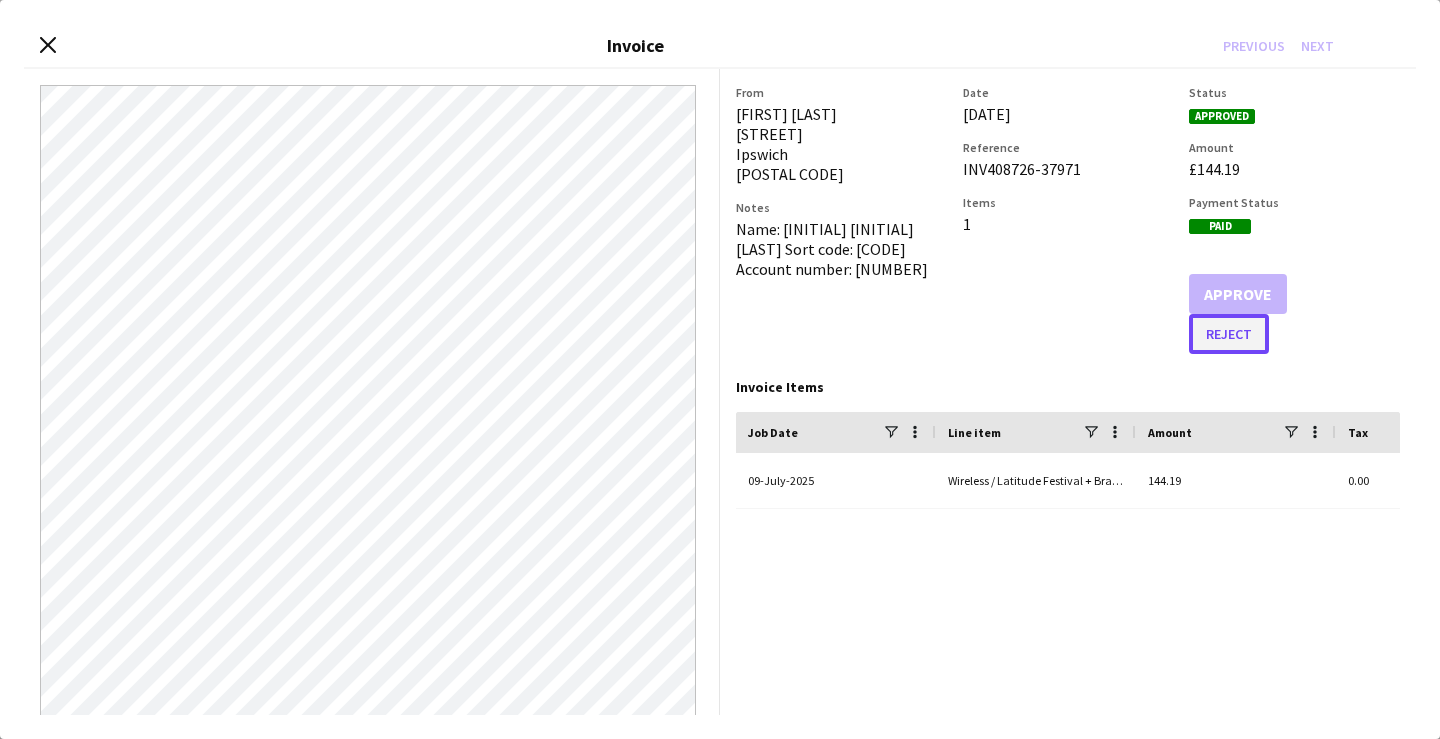 click on "Reject" 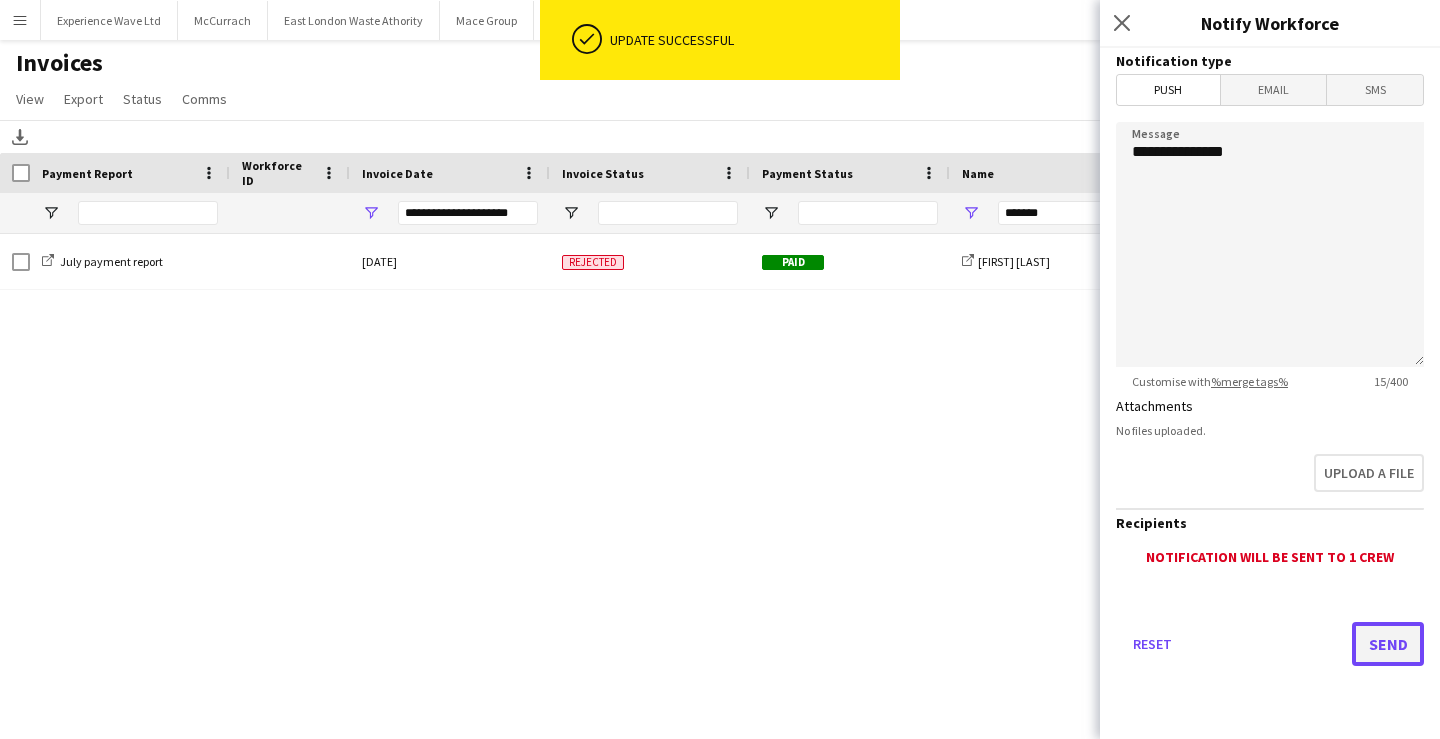 click on "Send" 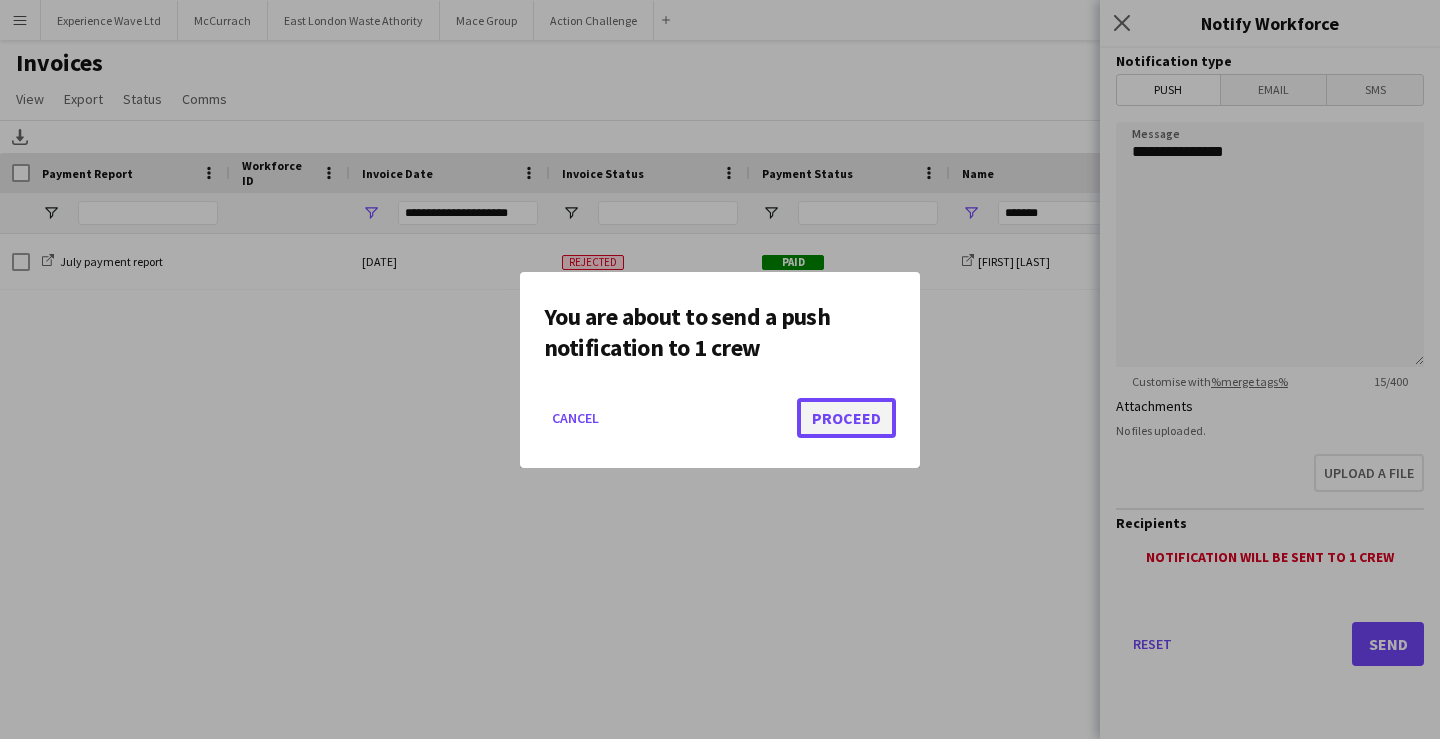 click on "Proceed" 